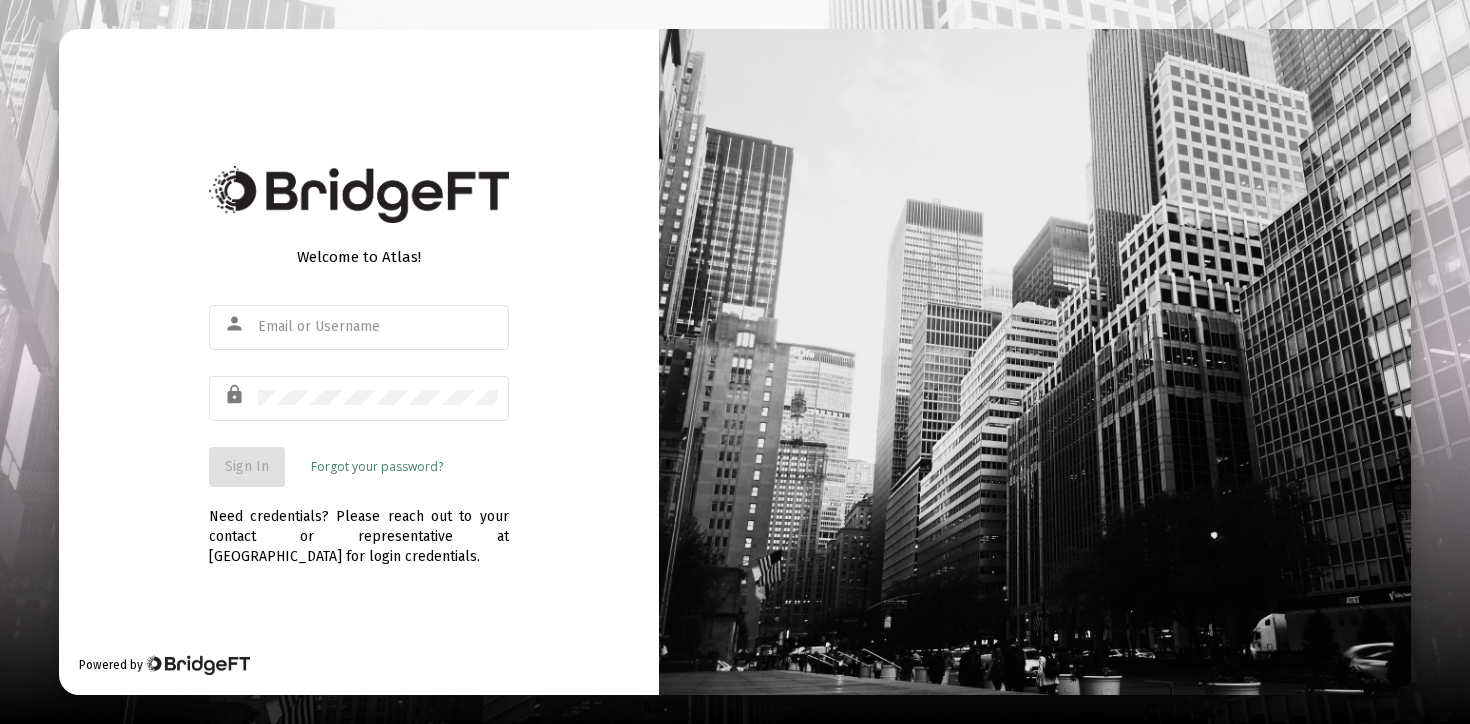 scroll, scrollTop: 0, scrollLeft: 0, axis: both 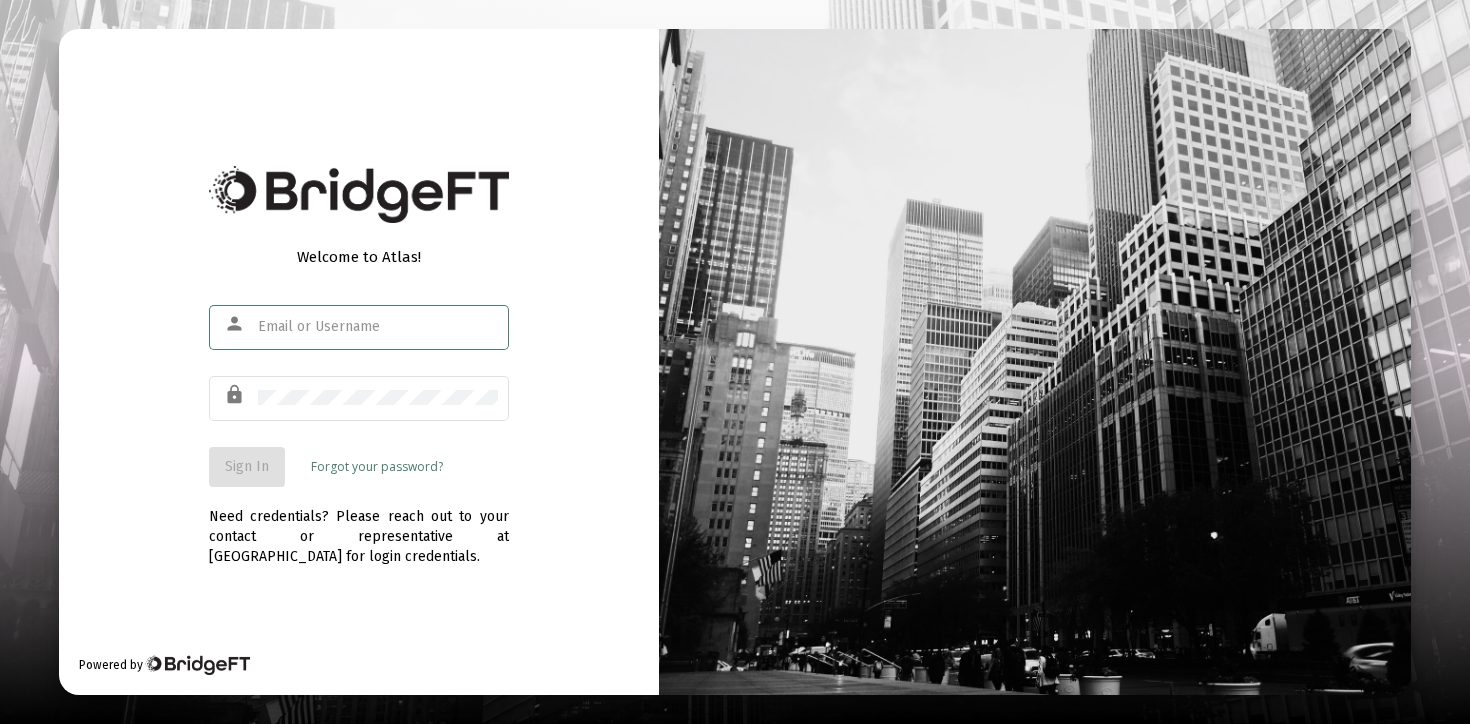 type on "[EMAIL_ADDRESS][DOMAIN_NAME]" 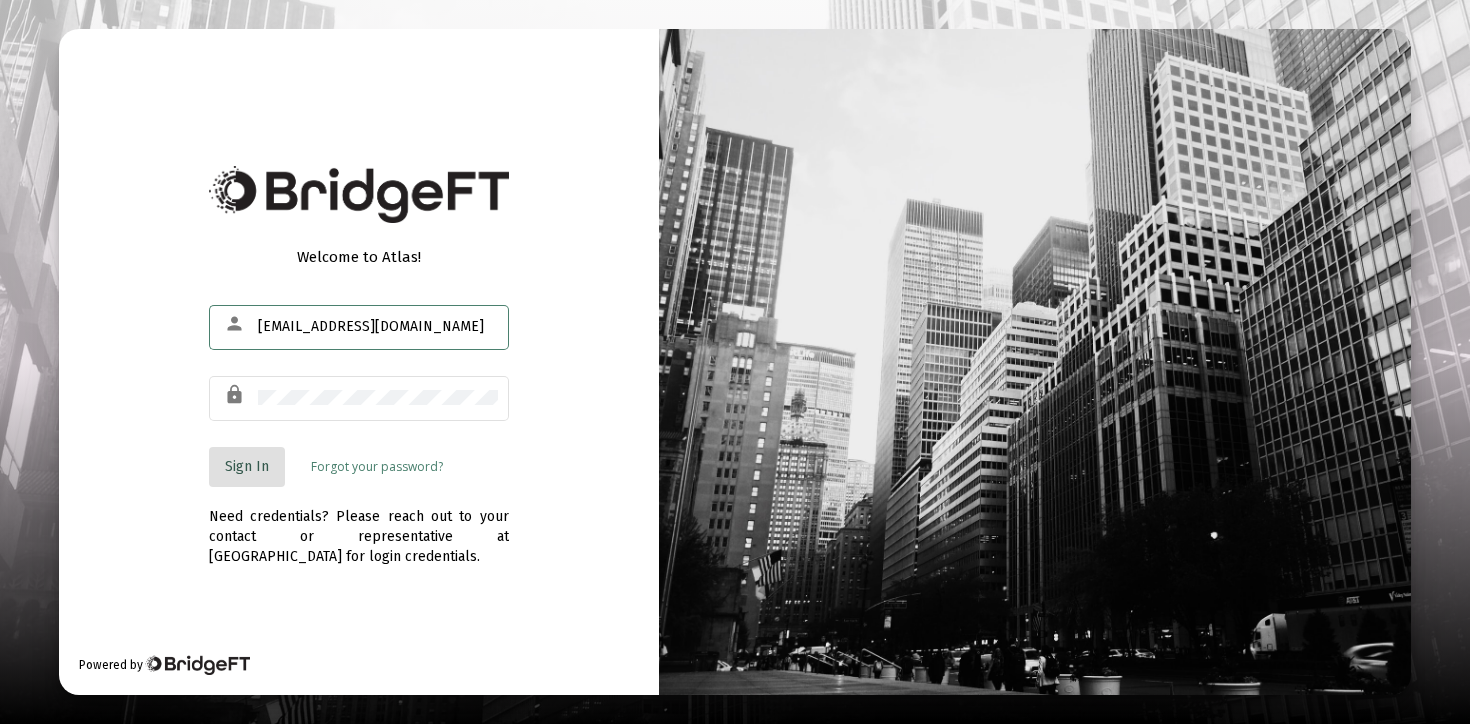 click on "Sign In" 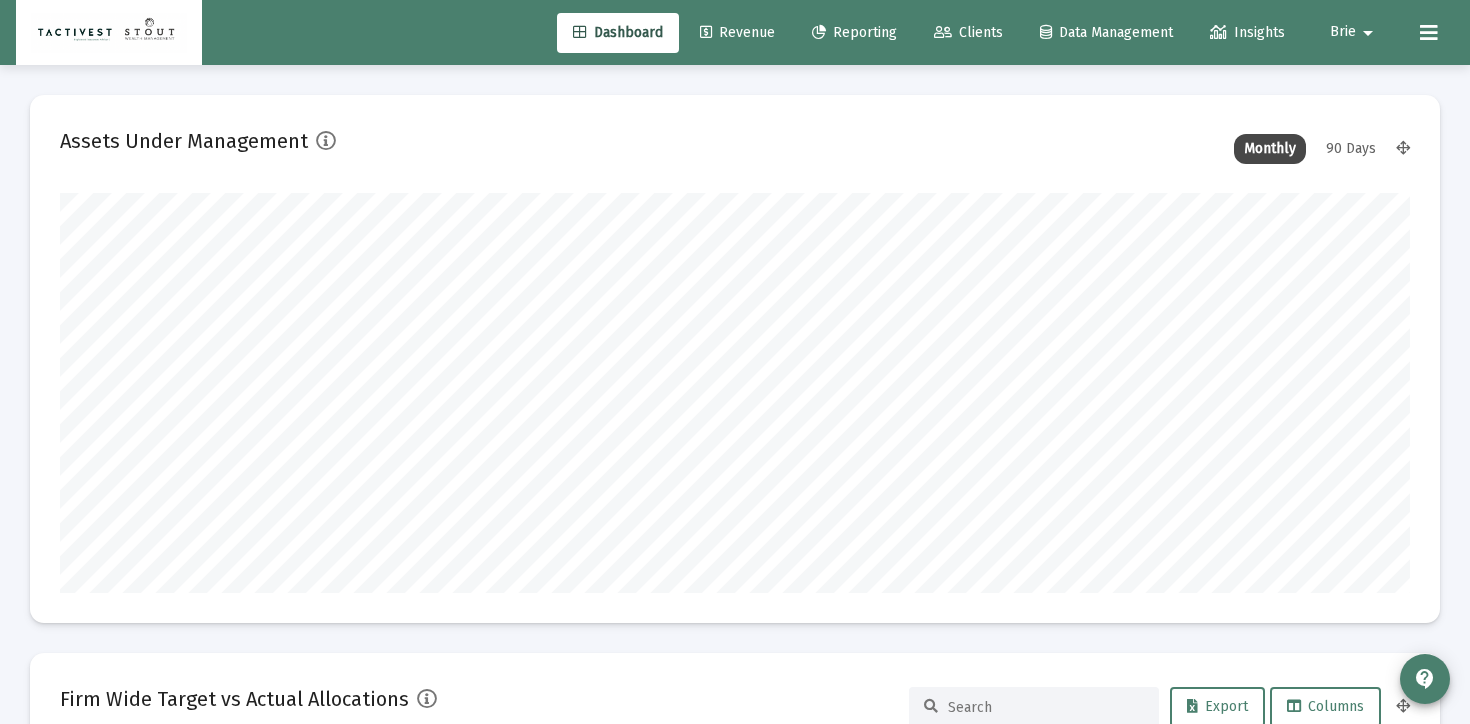 scroll, scrollTop: 999600, scrollLeft: 998650, axis: both 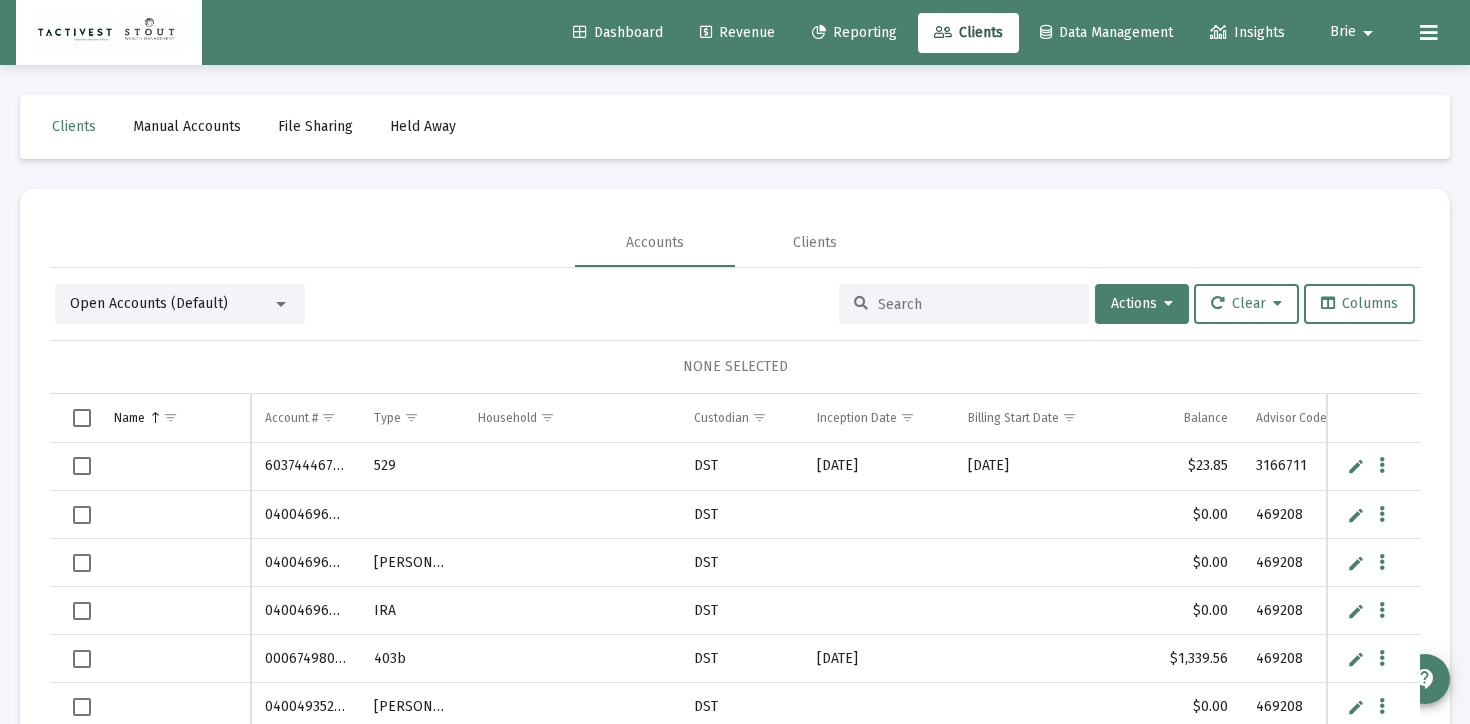 click at bounding box center [964, 304] 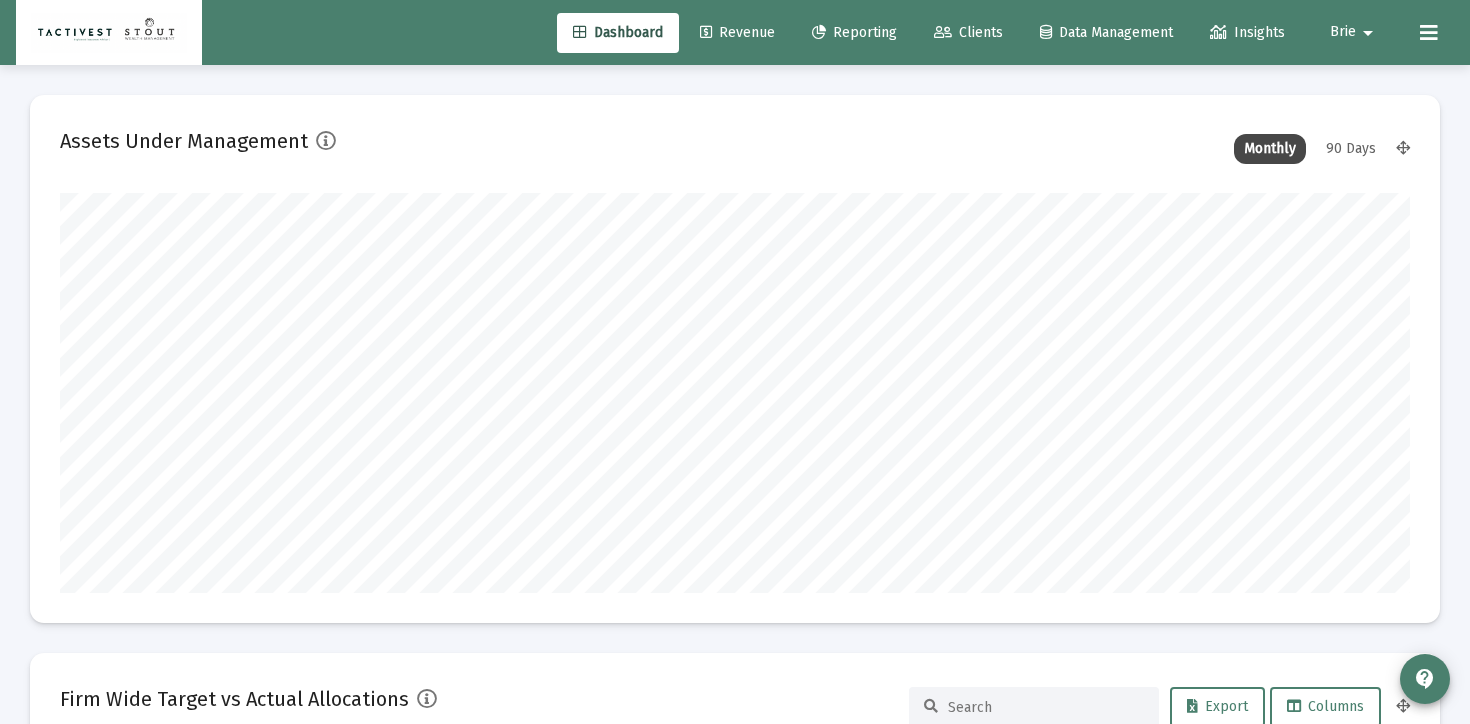 scroll, scrollTop: 999600, scrollLeft: 998650, axis: both 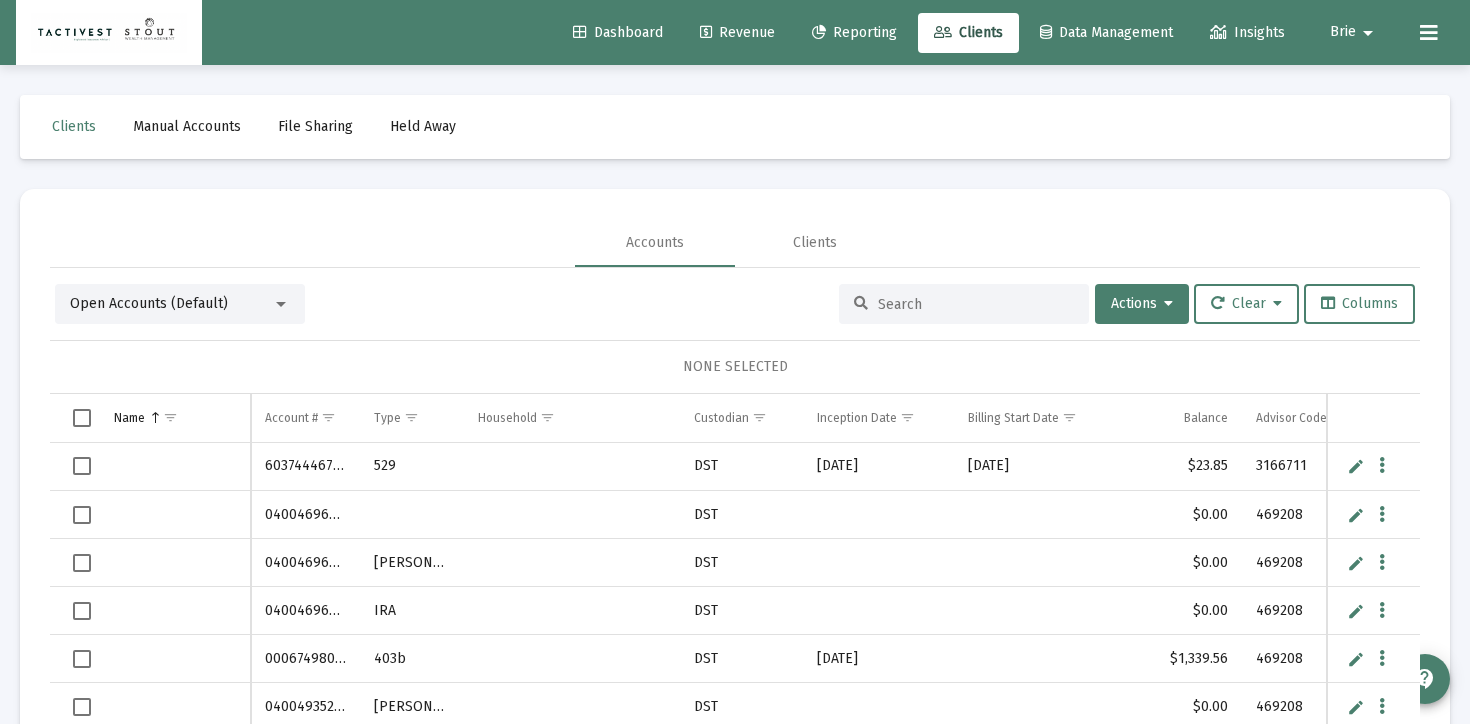 click at bounding box center [976, 304] 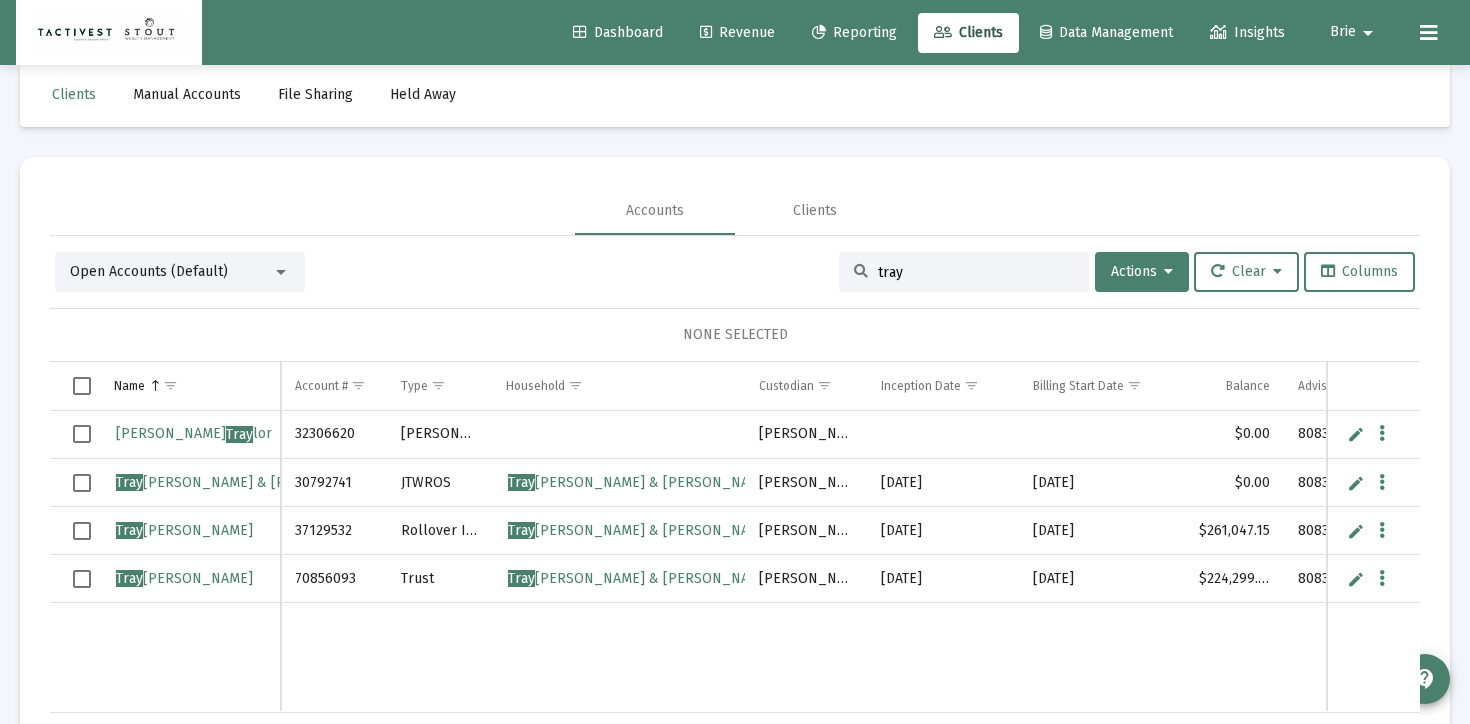 scroll, scrollTop: 33, scrollLeft: 0, axis: vertical 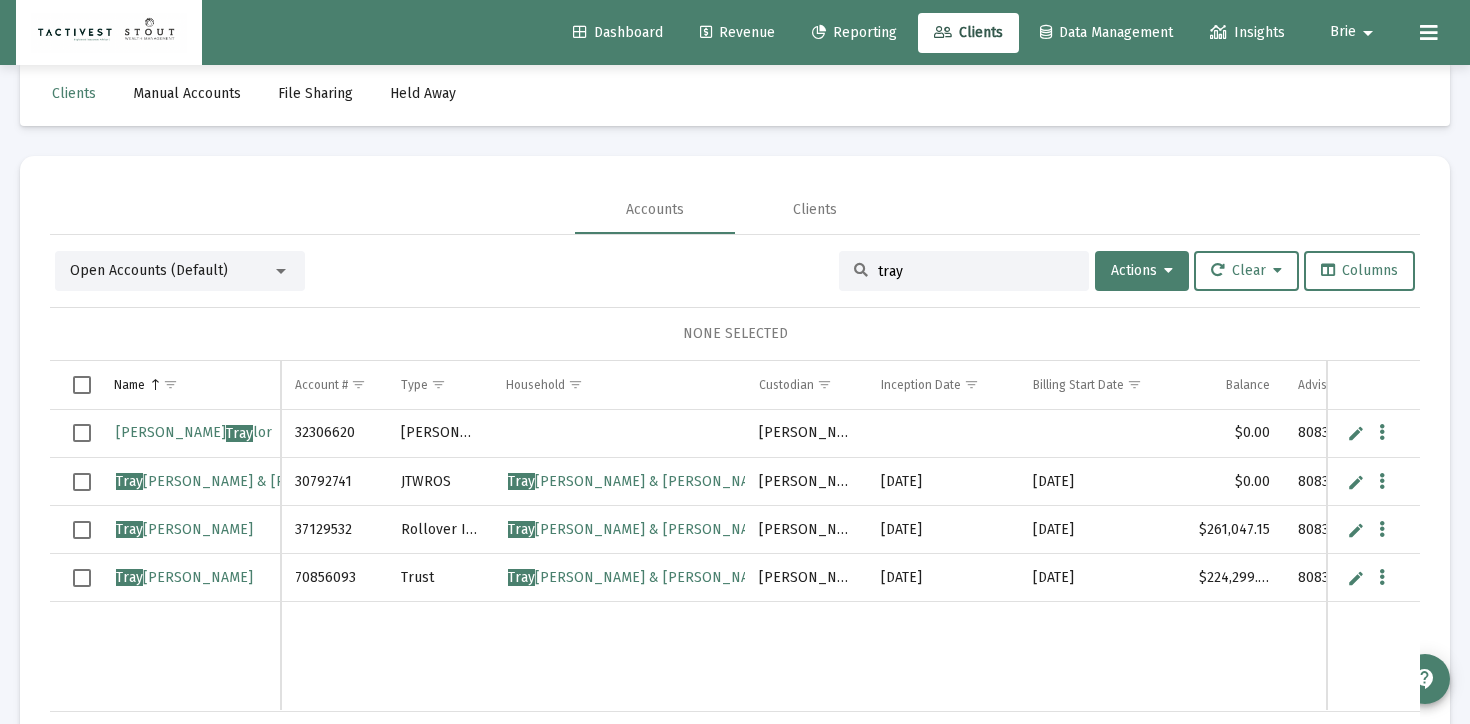 type on "tray" 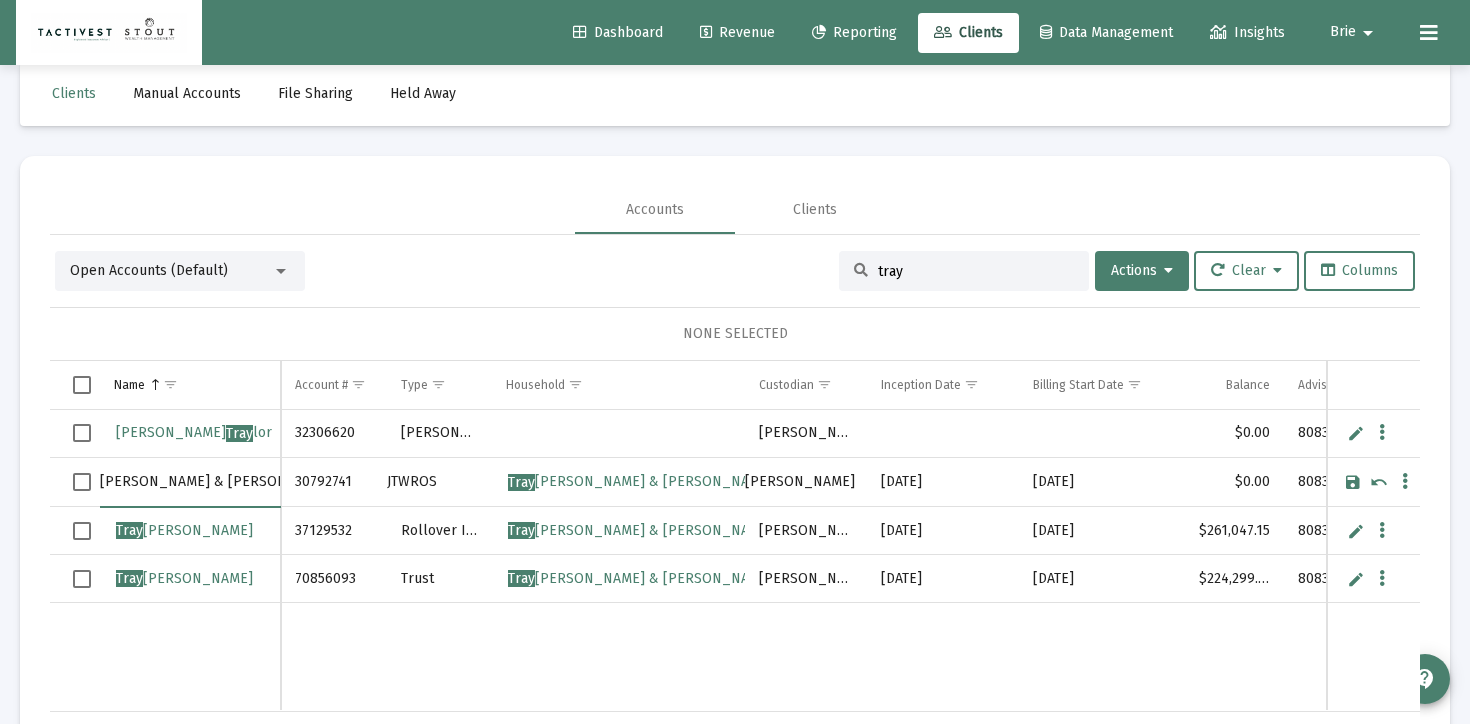 click on "[PERSON_NAME] & [PERSON_NAME]" at bounding box center [190, 482] 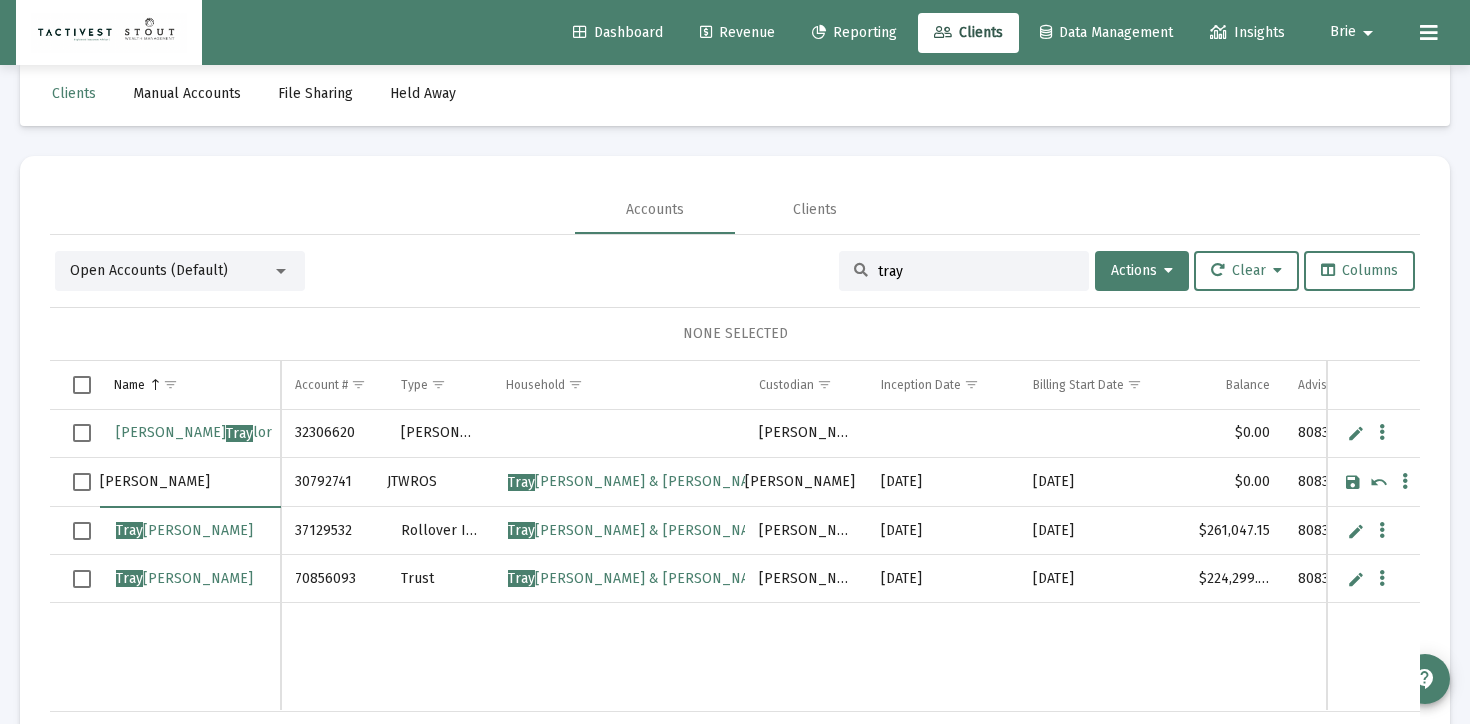type on "[PERSON_NAME]" 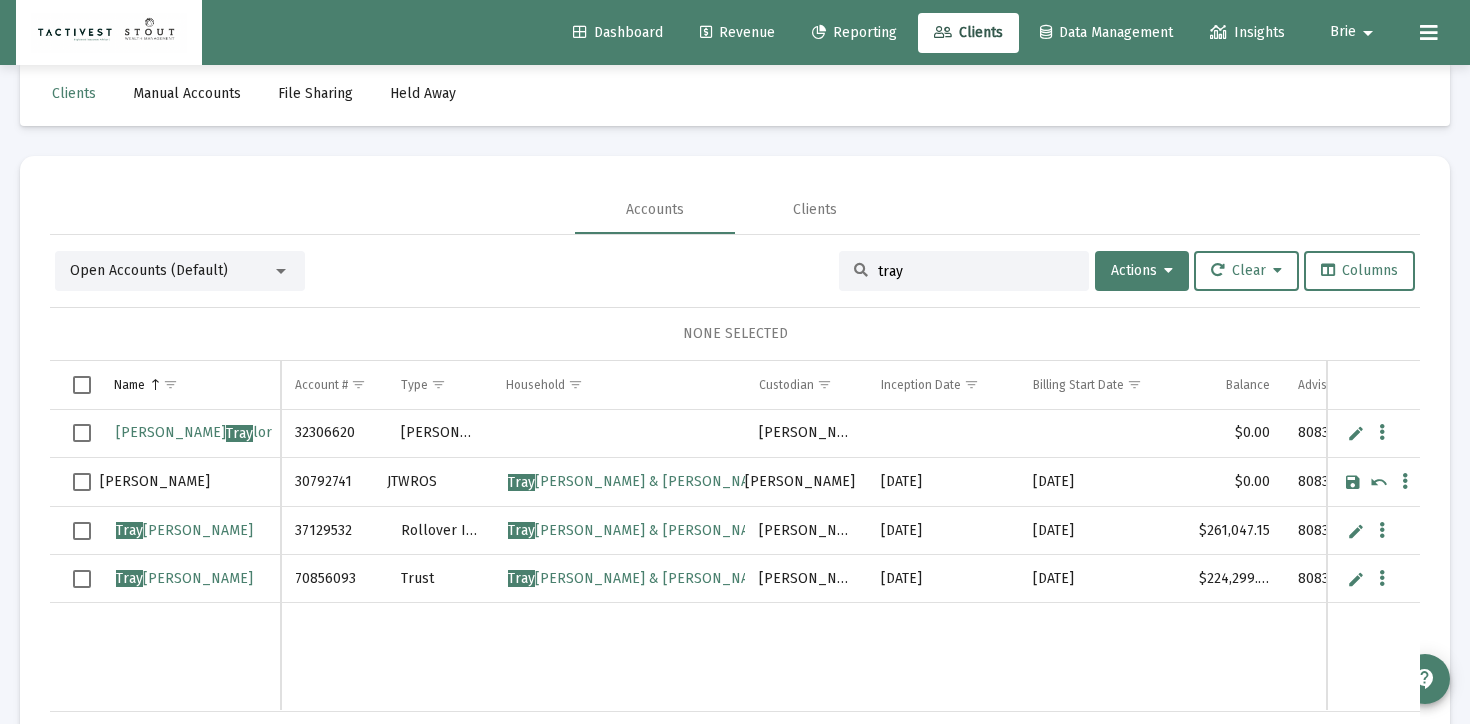 click at bounding box center [1353, 482] 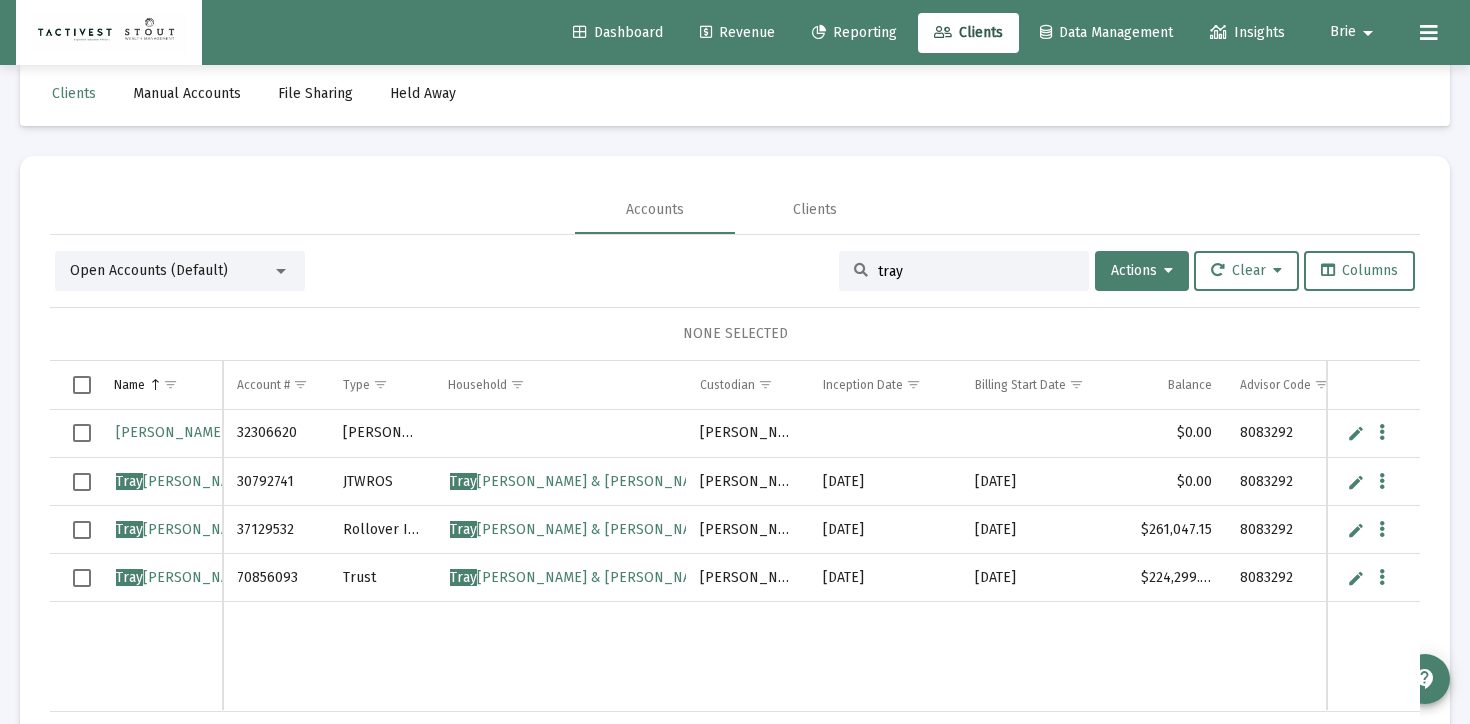 click at bounding box center (1356, 433) 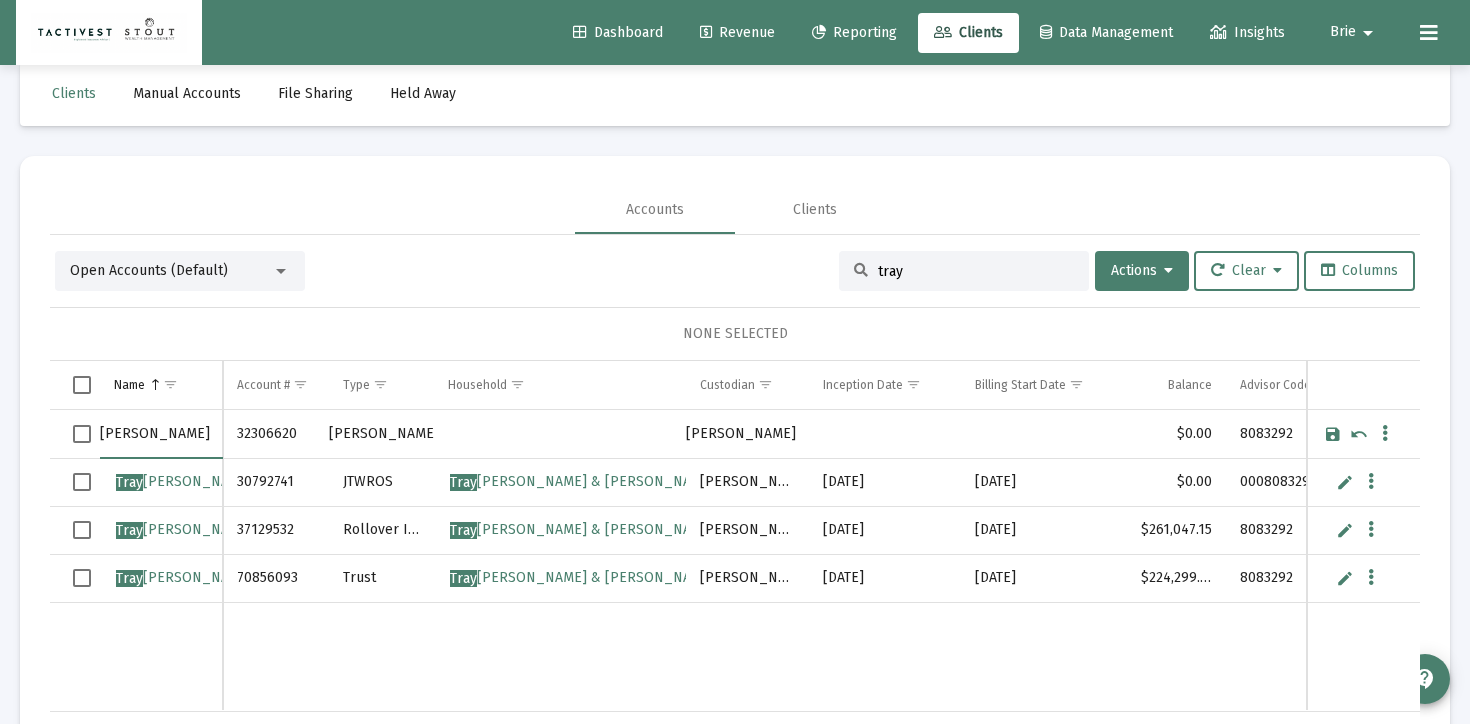 click on "[PERSON_NAME]" at bounding box center [161, 434] 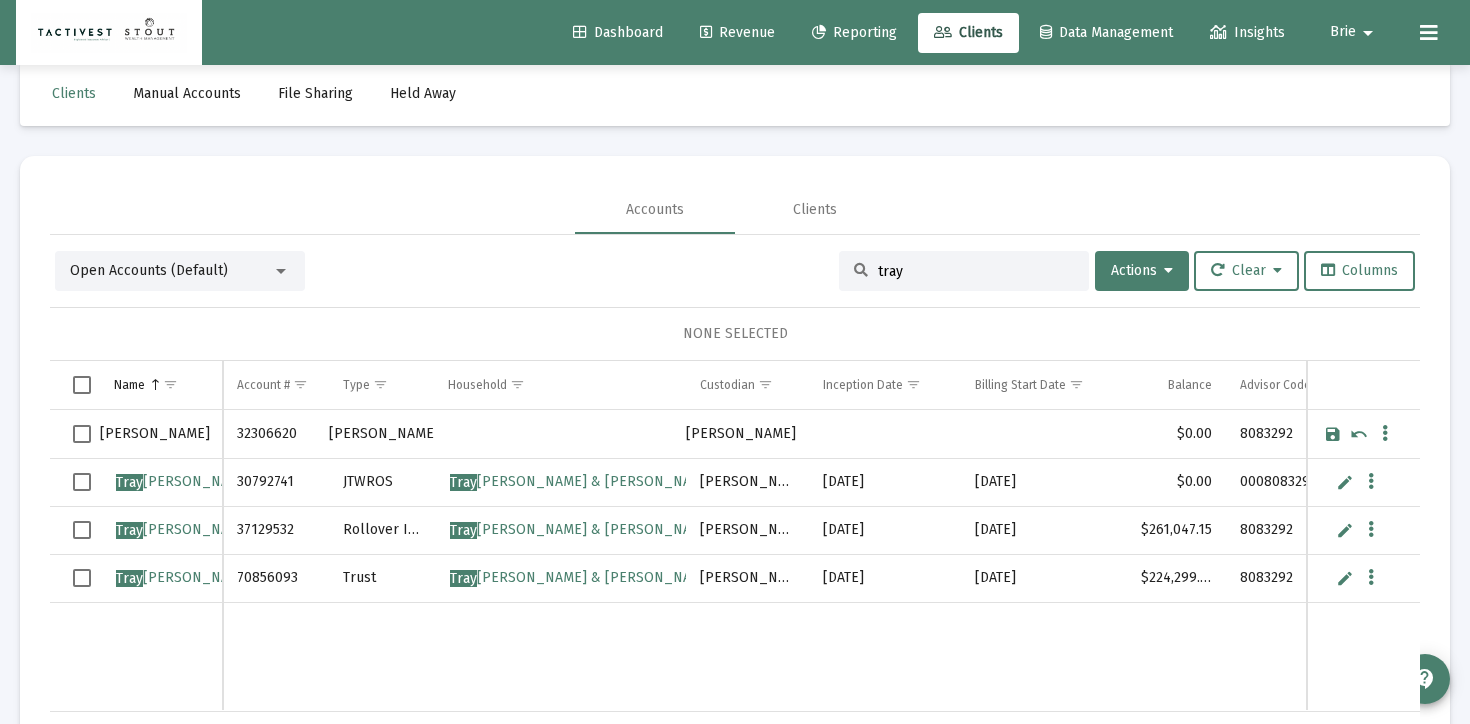 click at bounding box center (1333, 434) 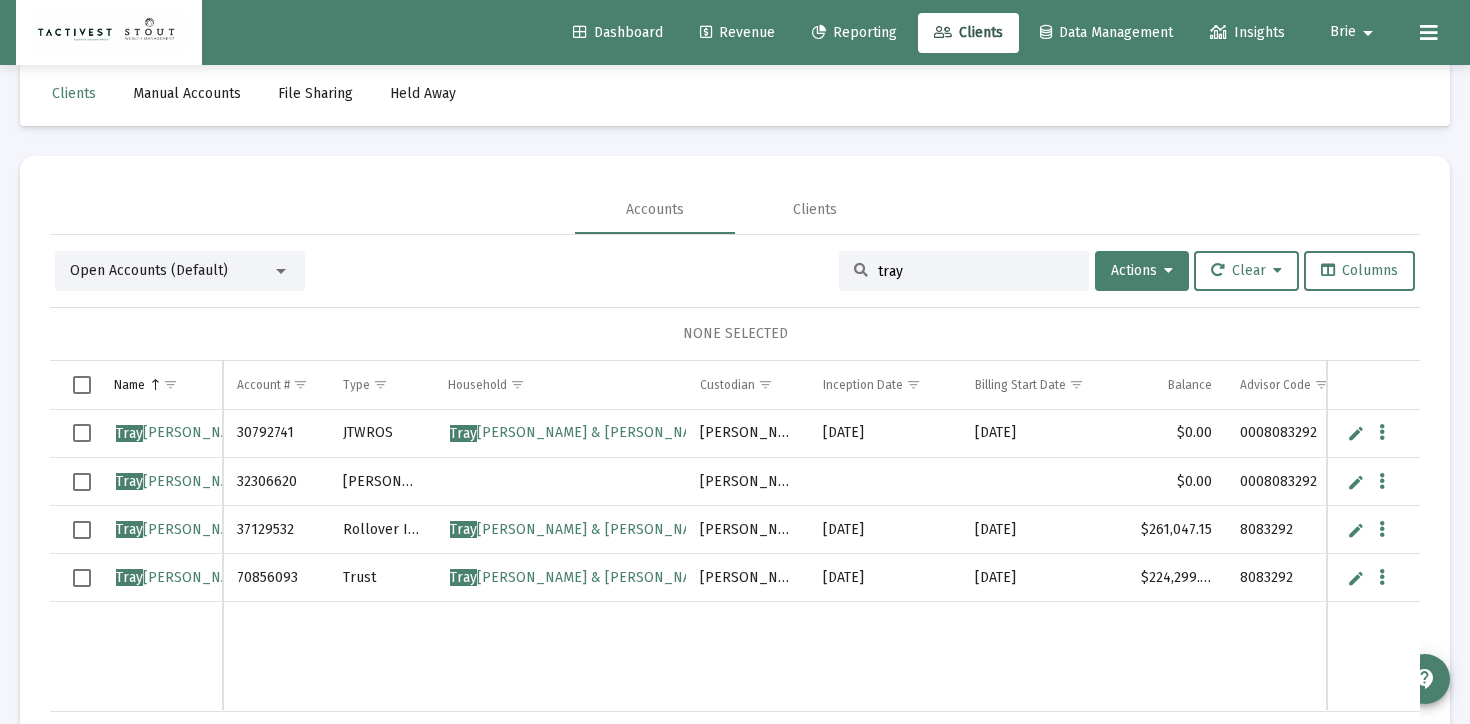 click at bounding box center (82, 482) 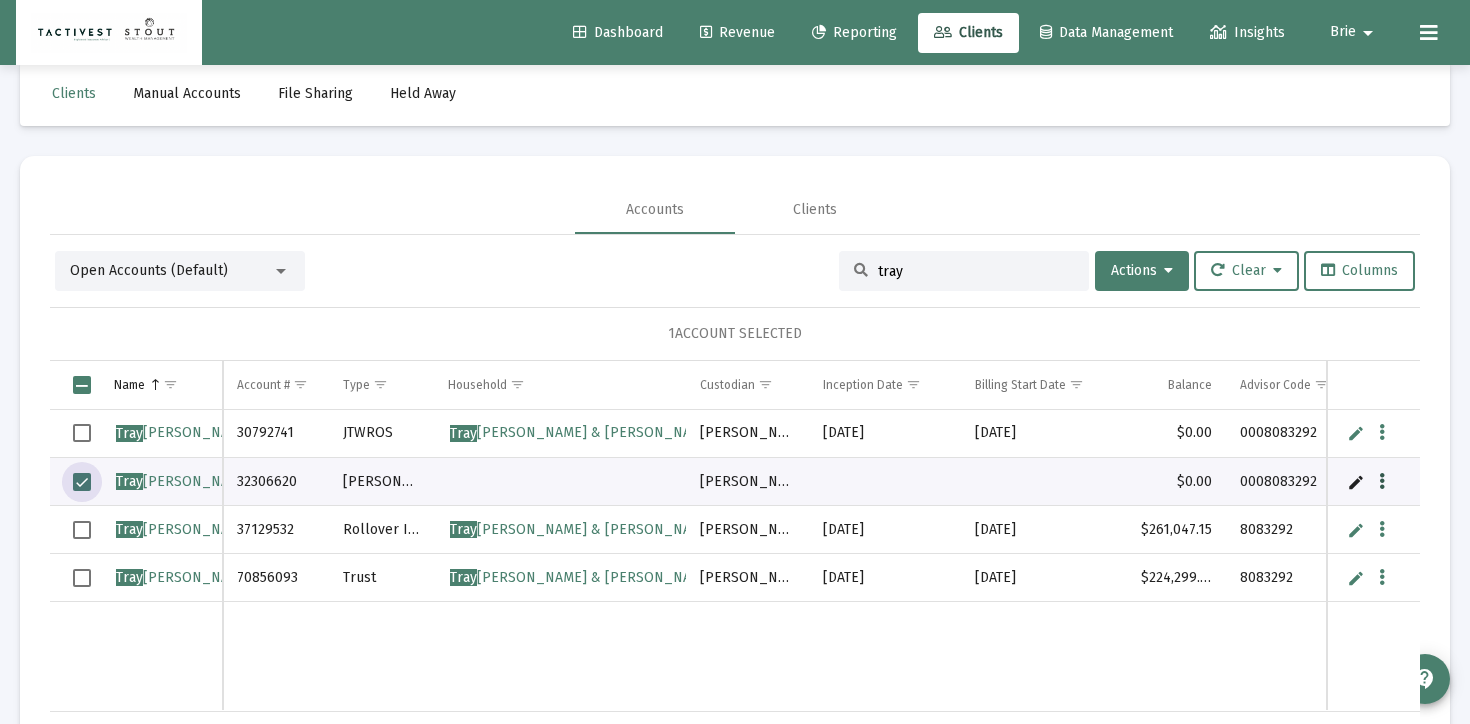 click at bounding box center (1382, 482) 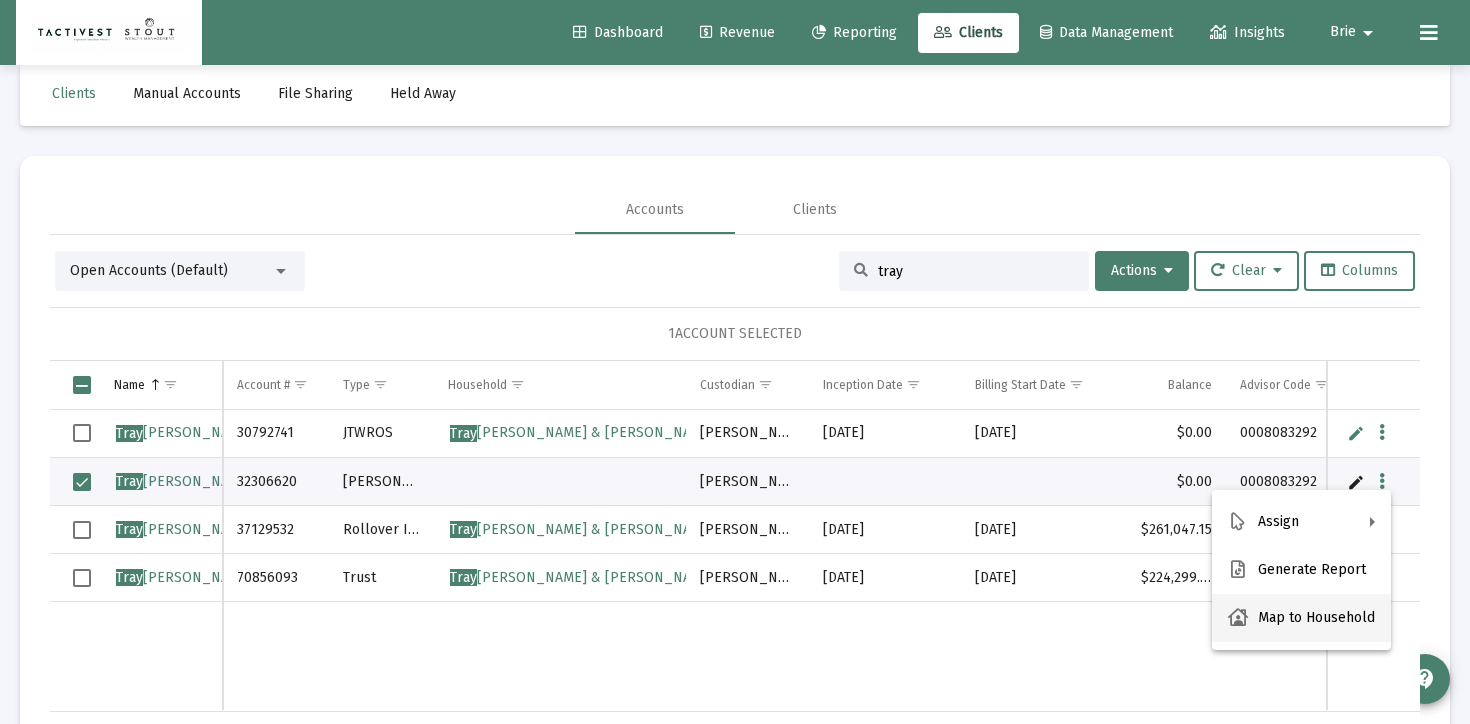 click on "Map to Household" at bounding box center (1301, 618) 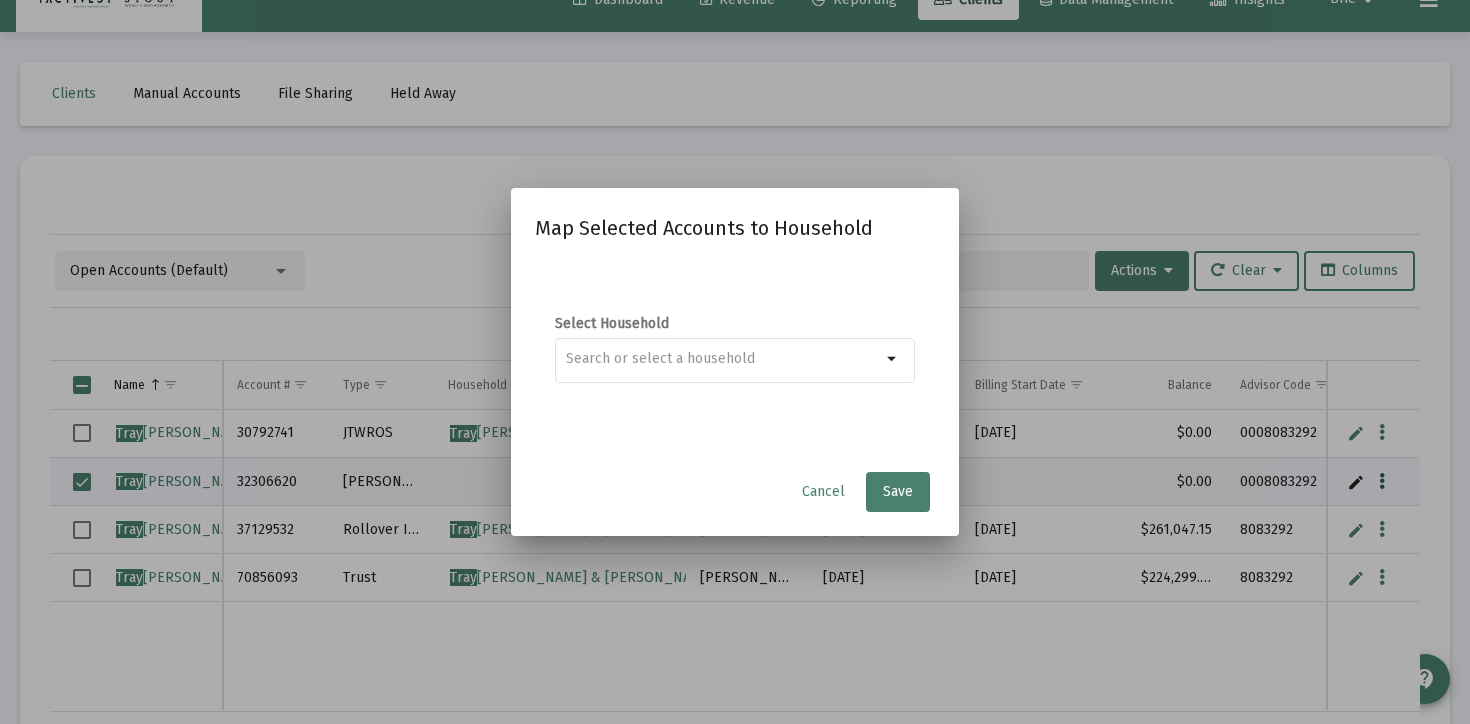 scroll, scrollTop: 0, scrollLeft: 0, axis: both 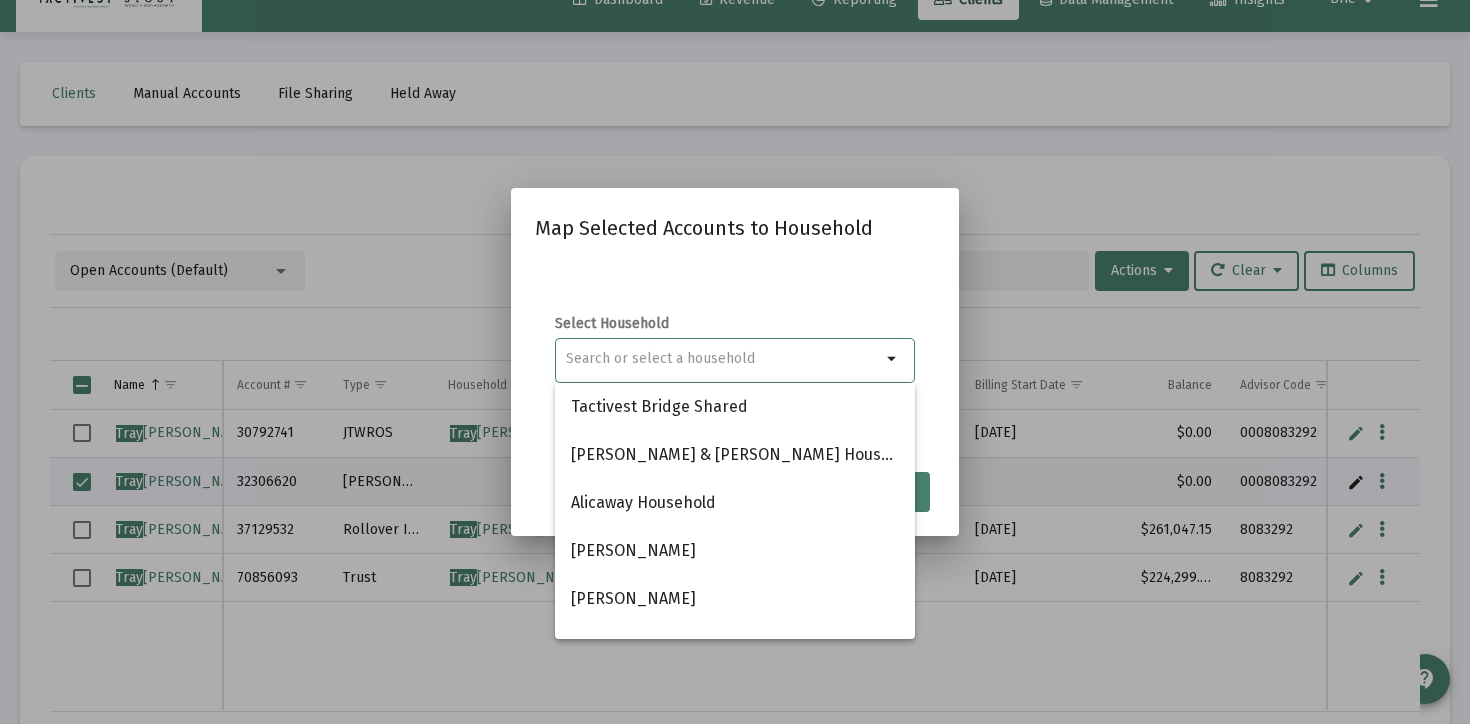 type on "h" 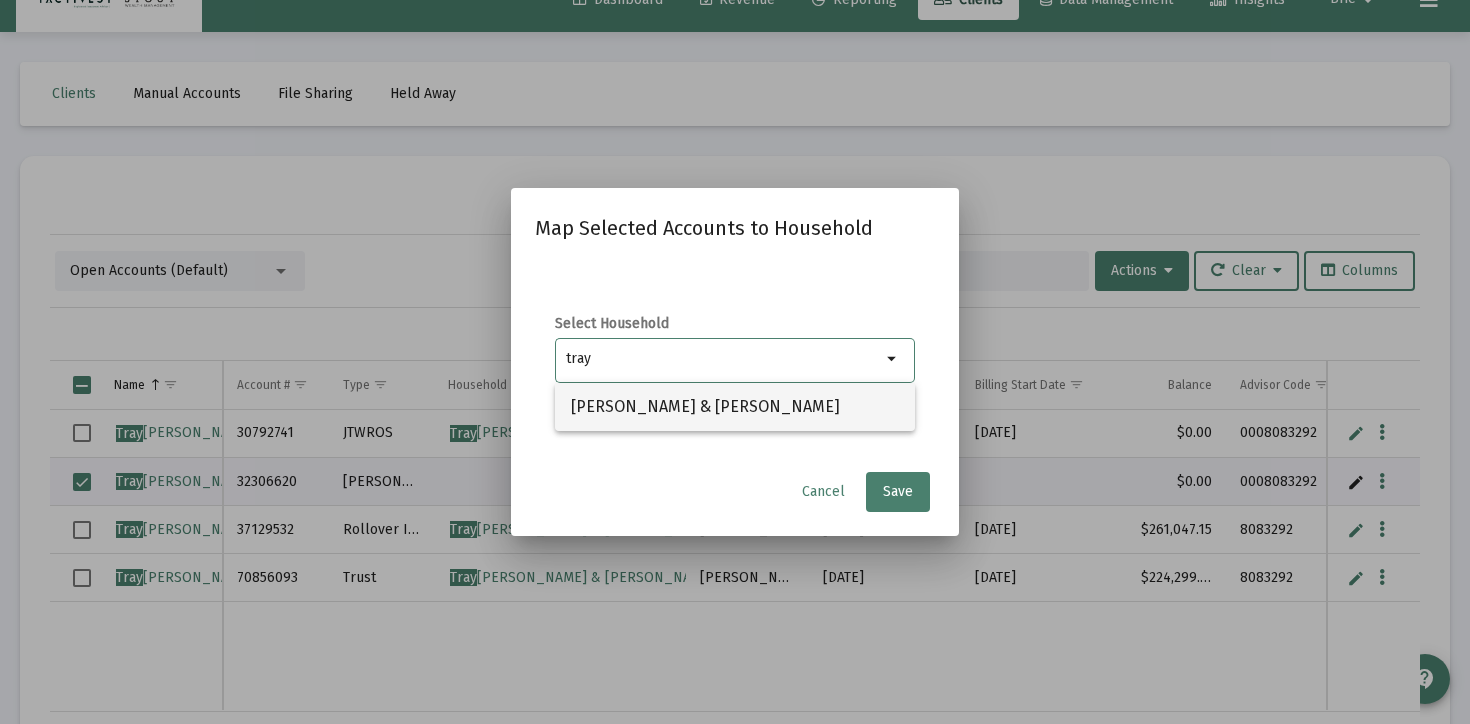 click on "[PERSON_NAME] & [PERSON_NAME]" at bounding box center (735, 407) 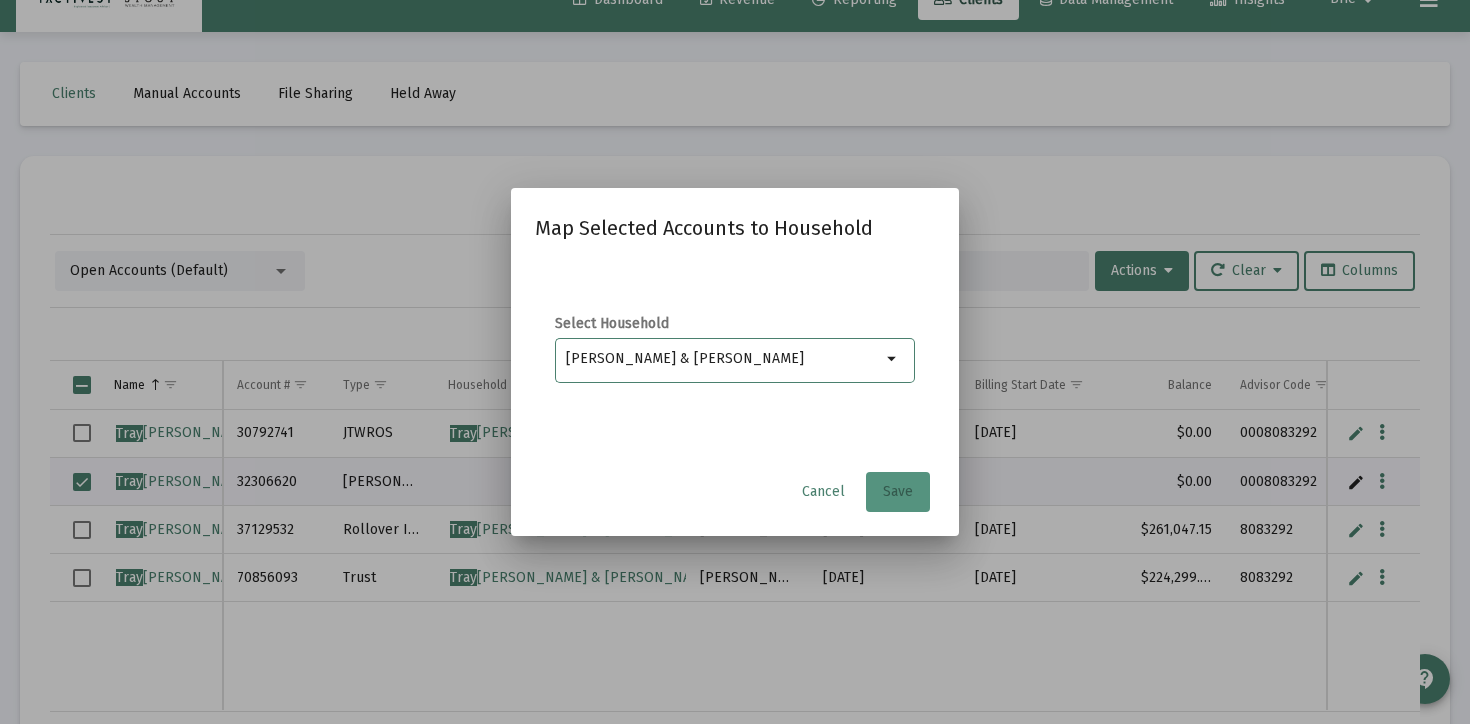 click on "Save" at bounding box center (898, 492) 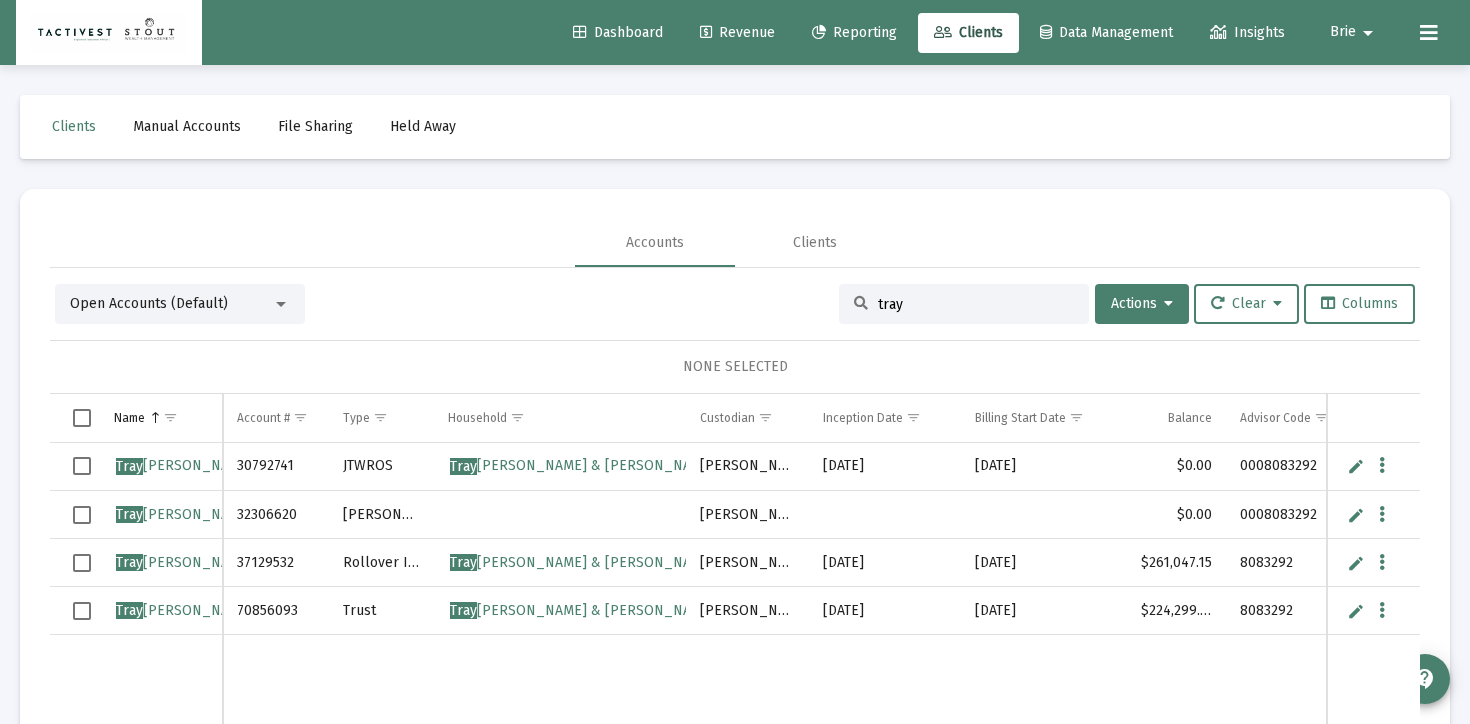 scroll, scrollTop: 33, scrollLeft: 0, axis: vertical 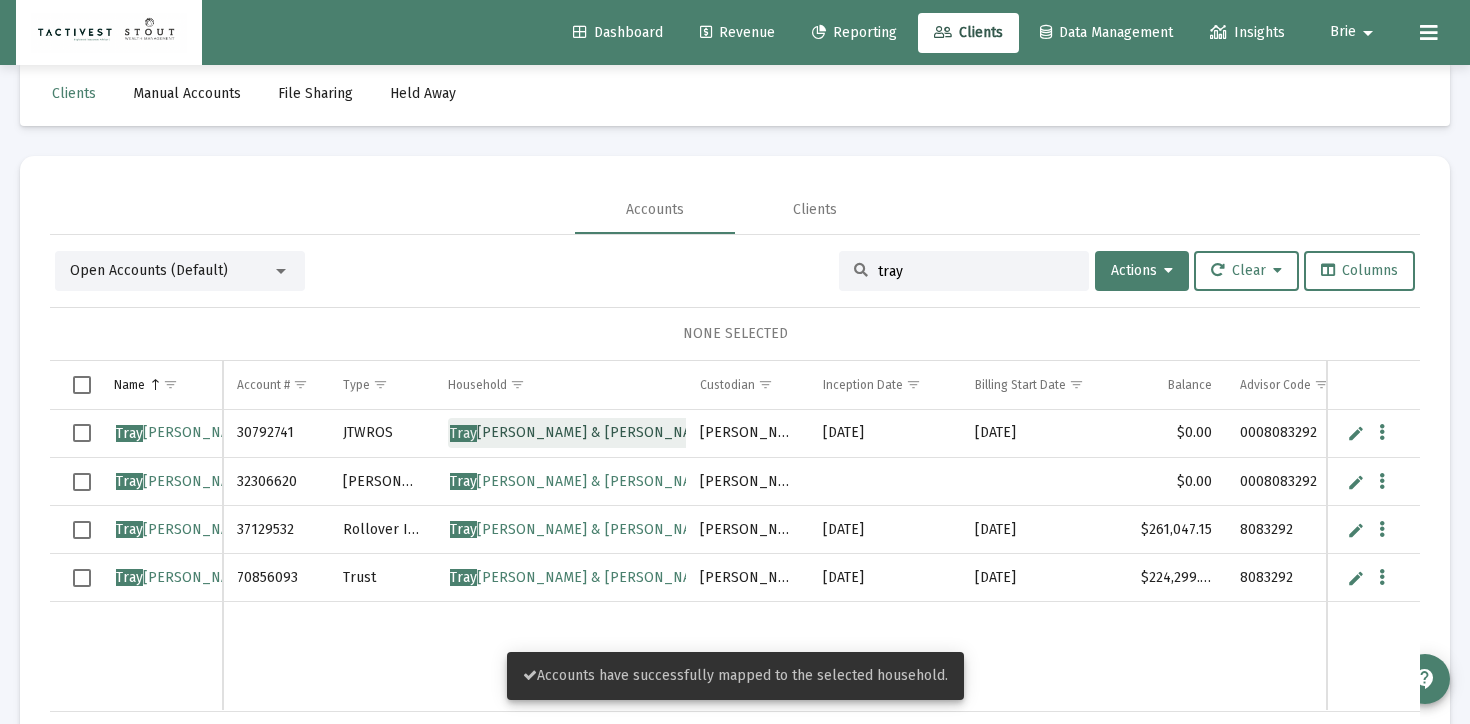 click on "Tray [PERSON_NAME] & [PERSON_NAME]" at bounding box center [582, 432] 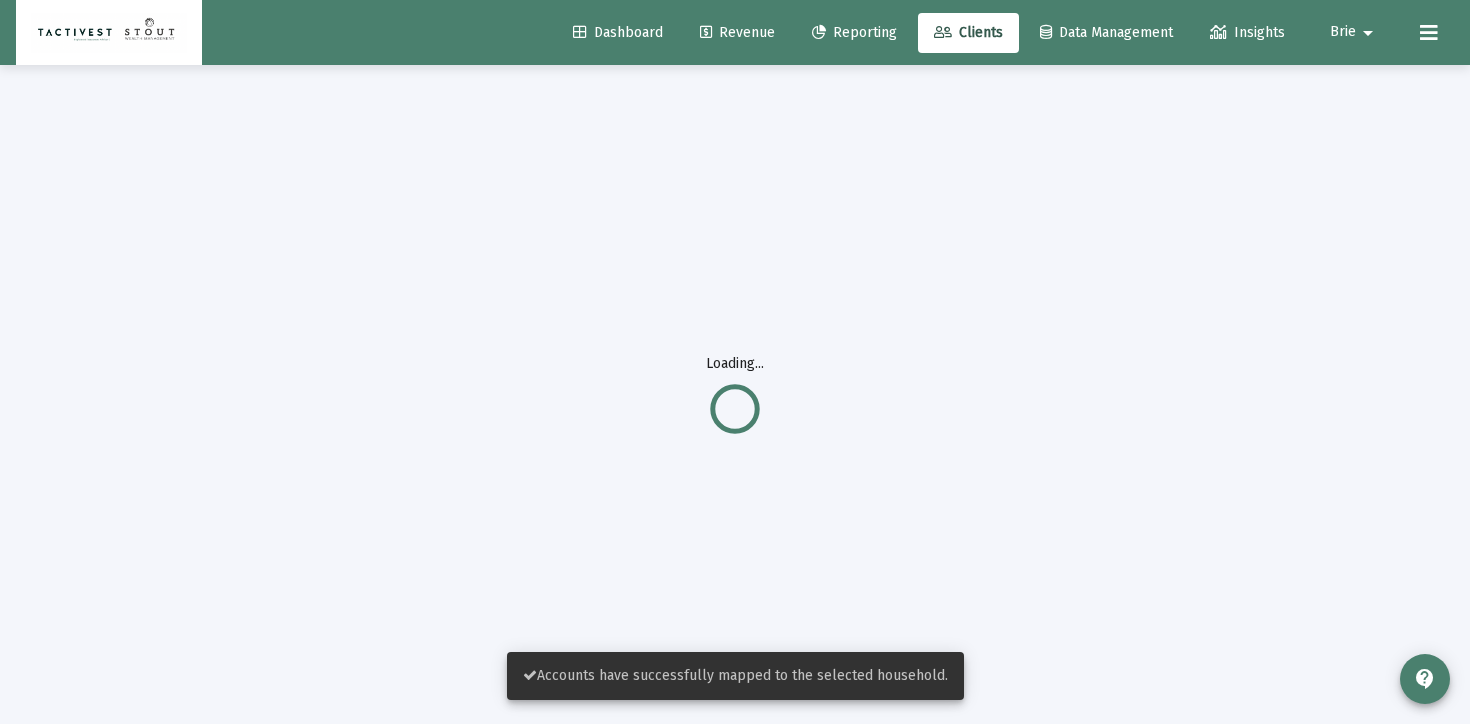 scroll, scrollTop: 0, scrollLeft: 0, axis: both 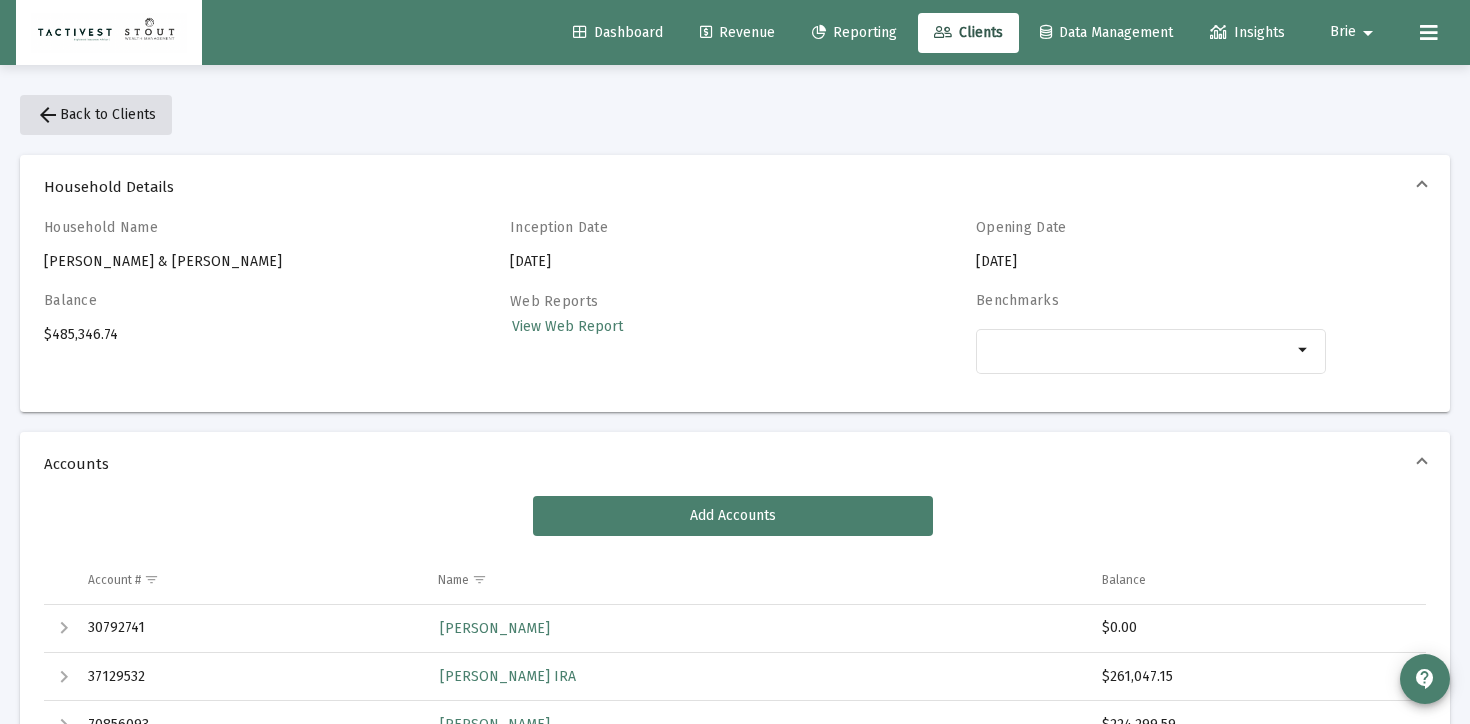 click on "arrow_back  Back to Clients" 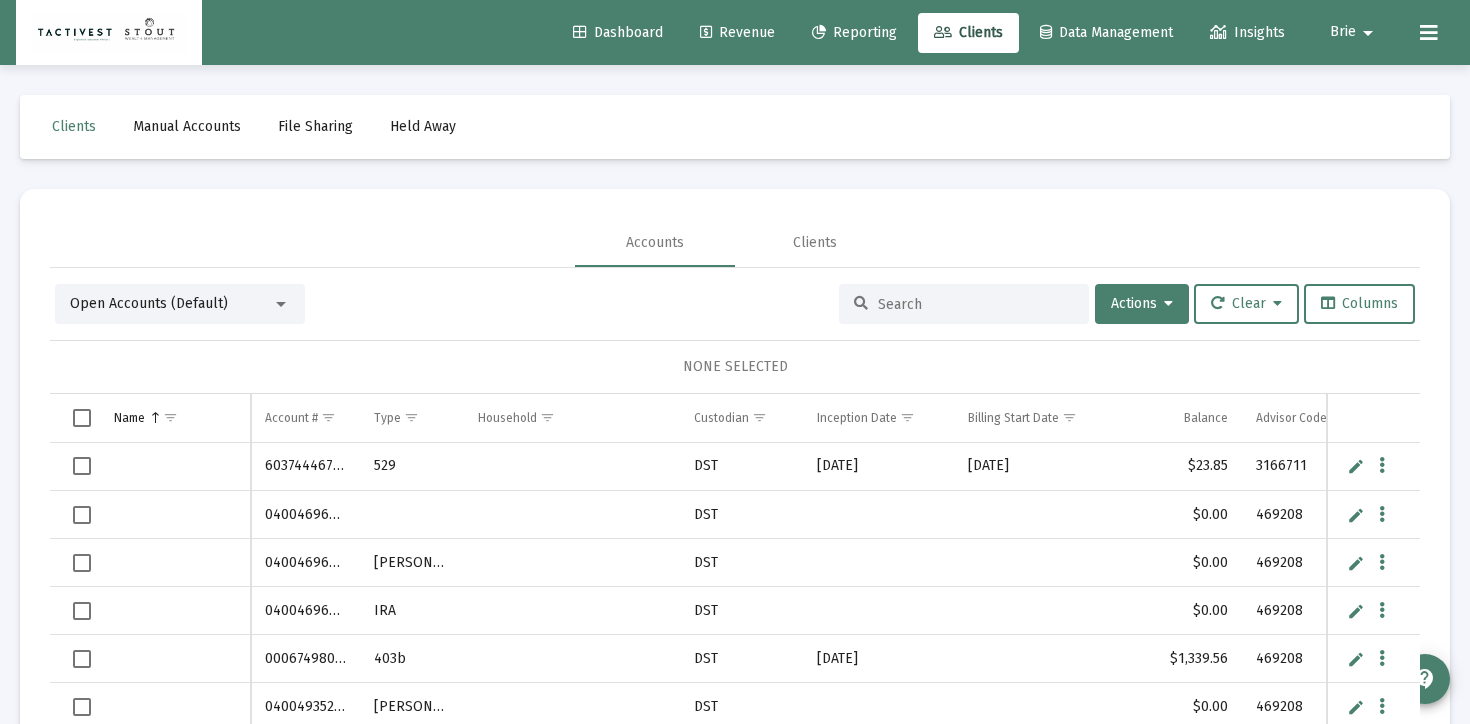 click on "Open Accounts (Default)" at bounding box center [149, 303] 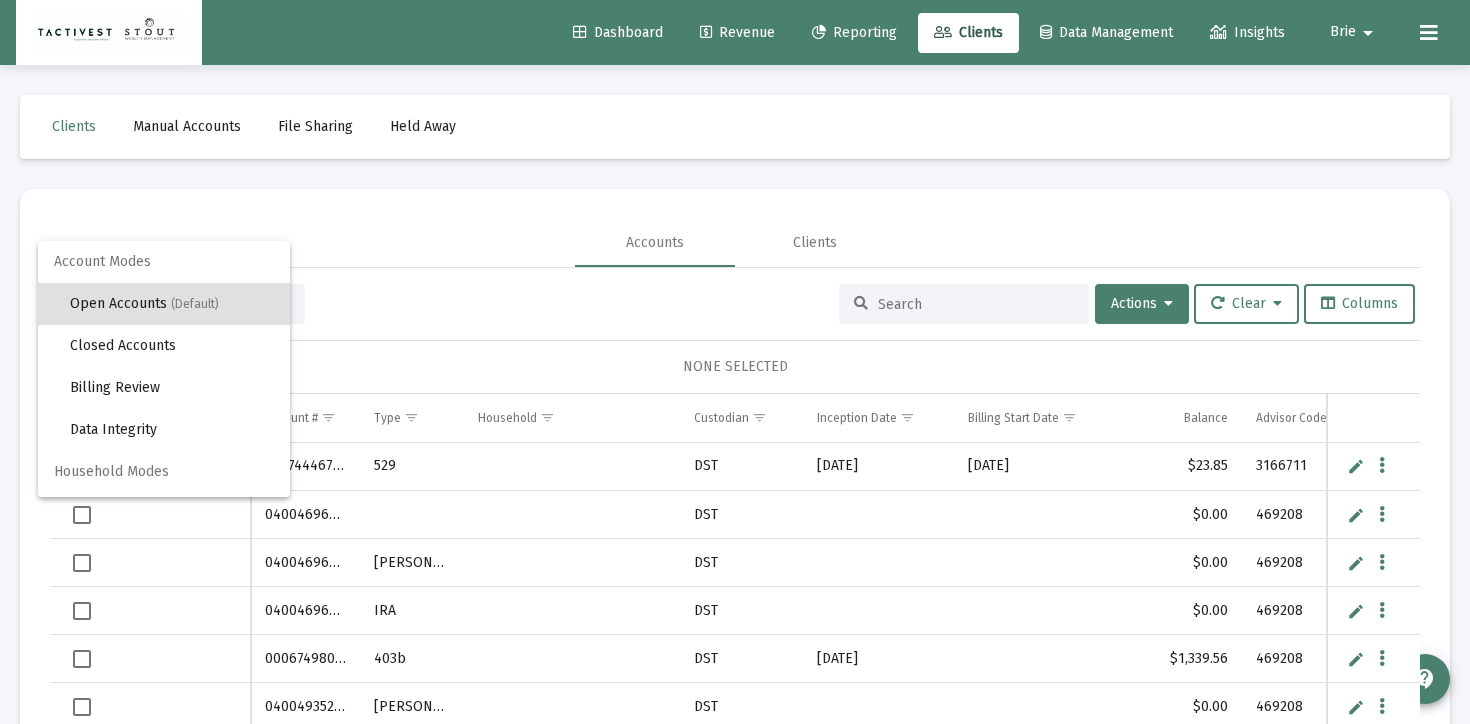 scroll, scrollTop: 38, scrollLeft: 0, axis: vertical 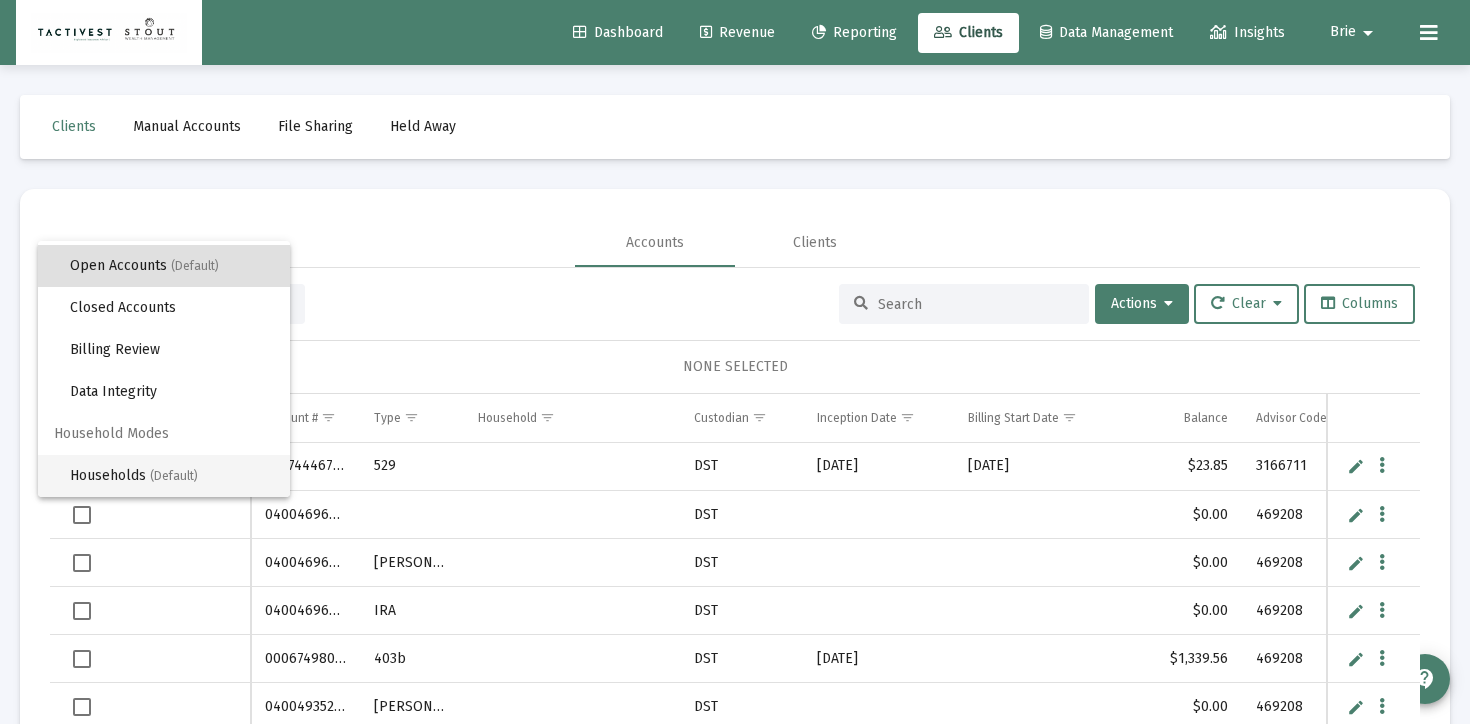 click on "Households  (Default)" at bounding box center (172, 476) 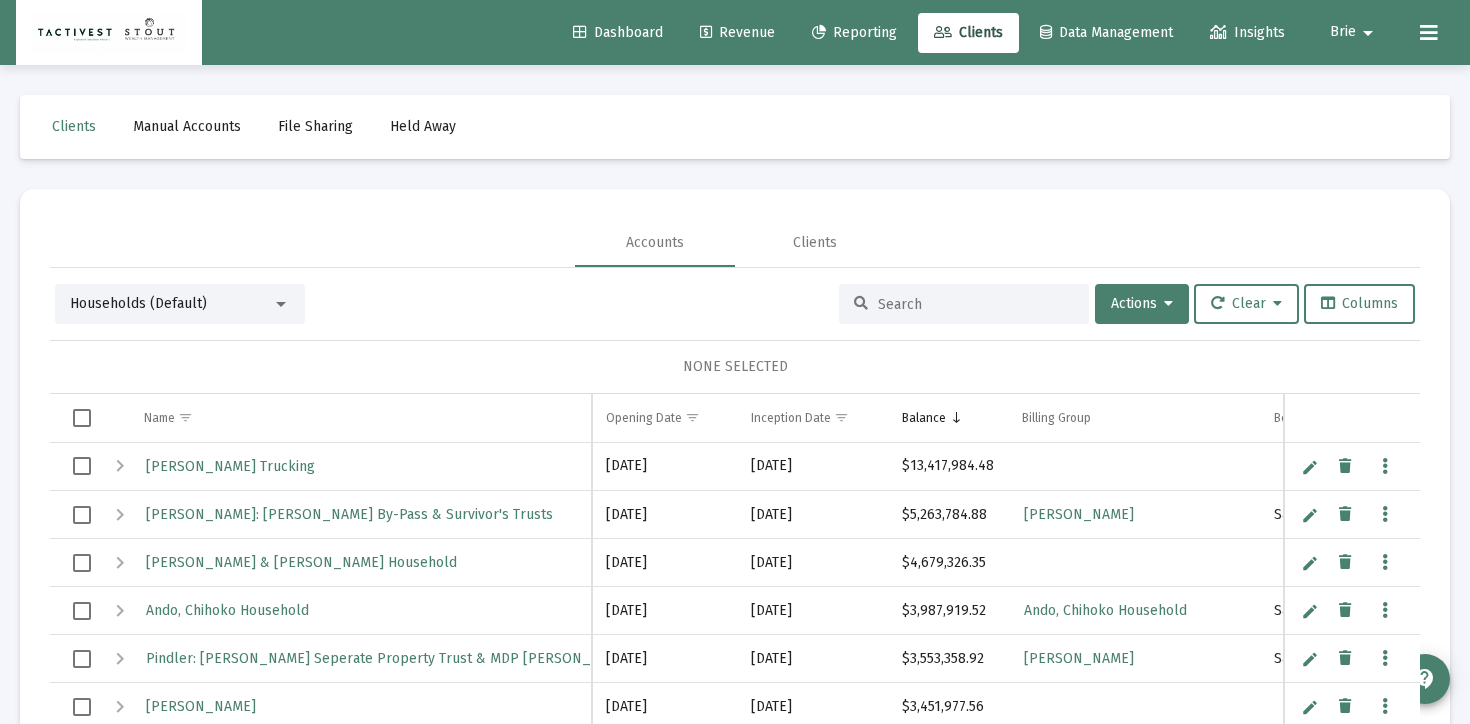 click at bounding box center (976, 304) 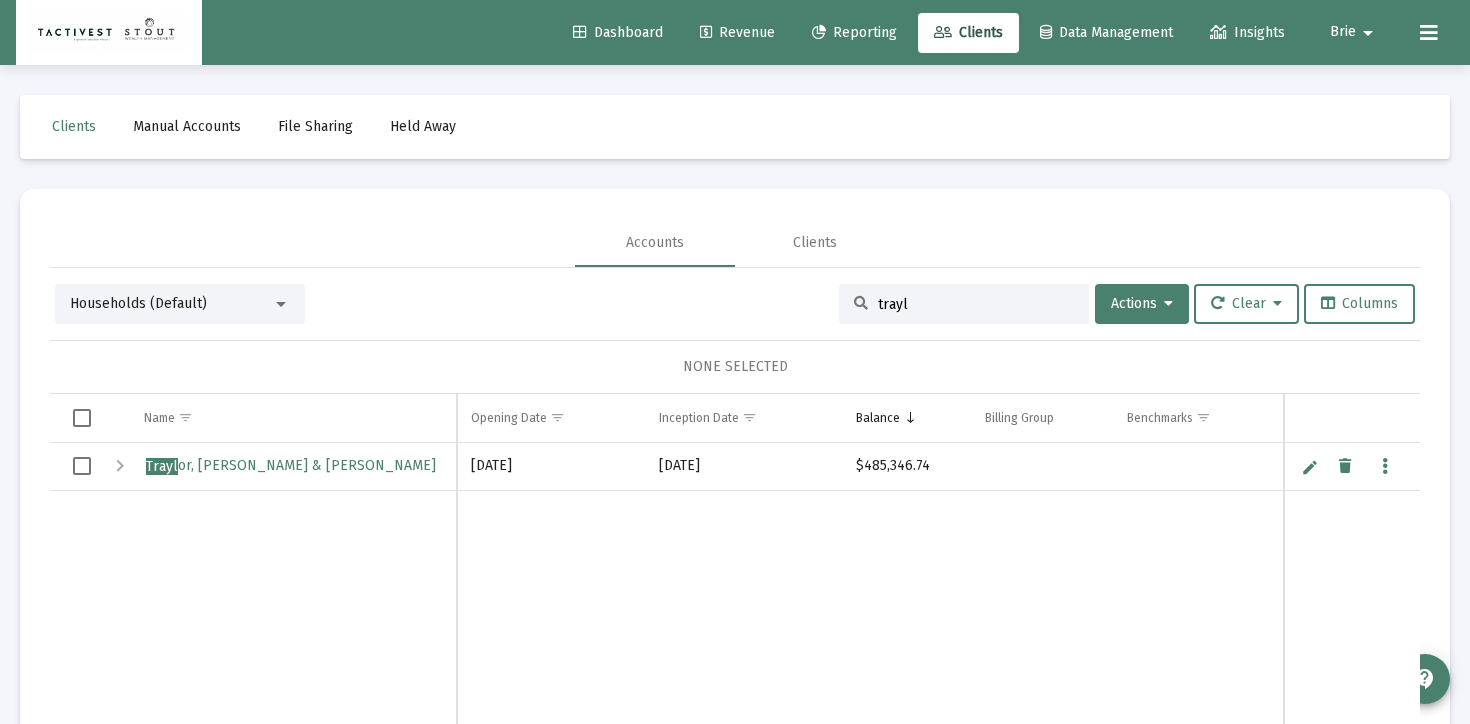 type on "trayl" 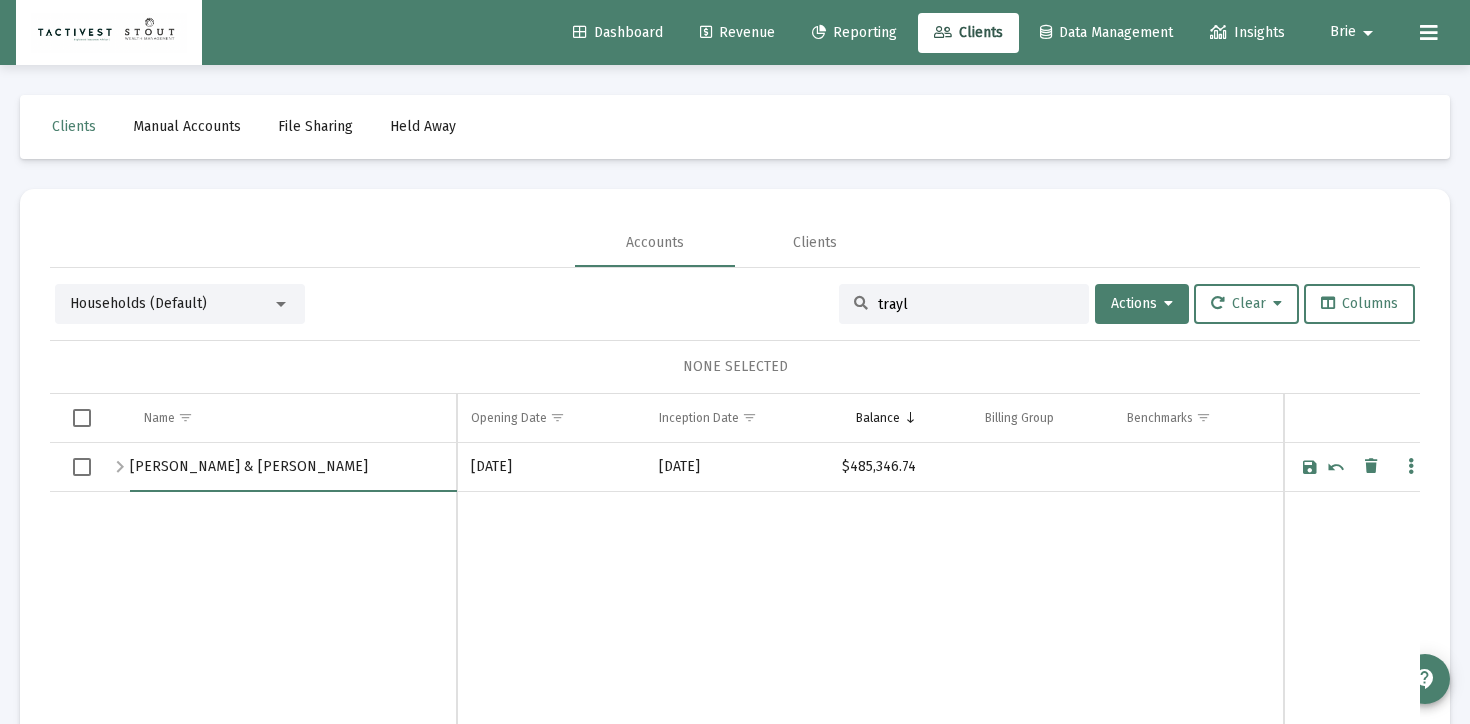 click on "[PERSON_NAME] & [PERSON_NAME]" at bounding box center (293, 467) 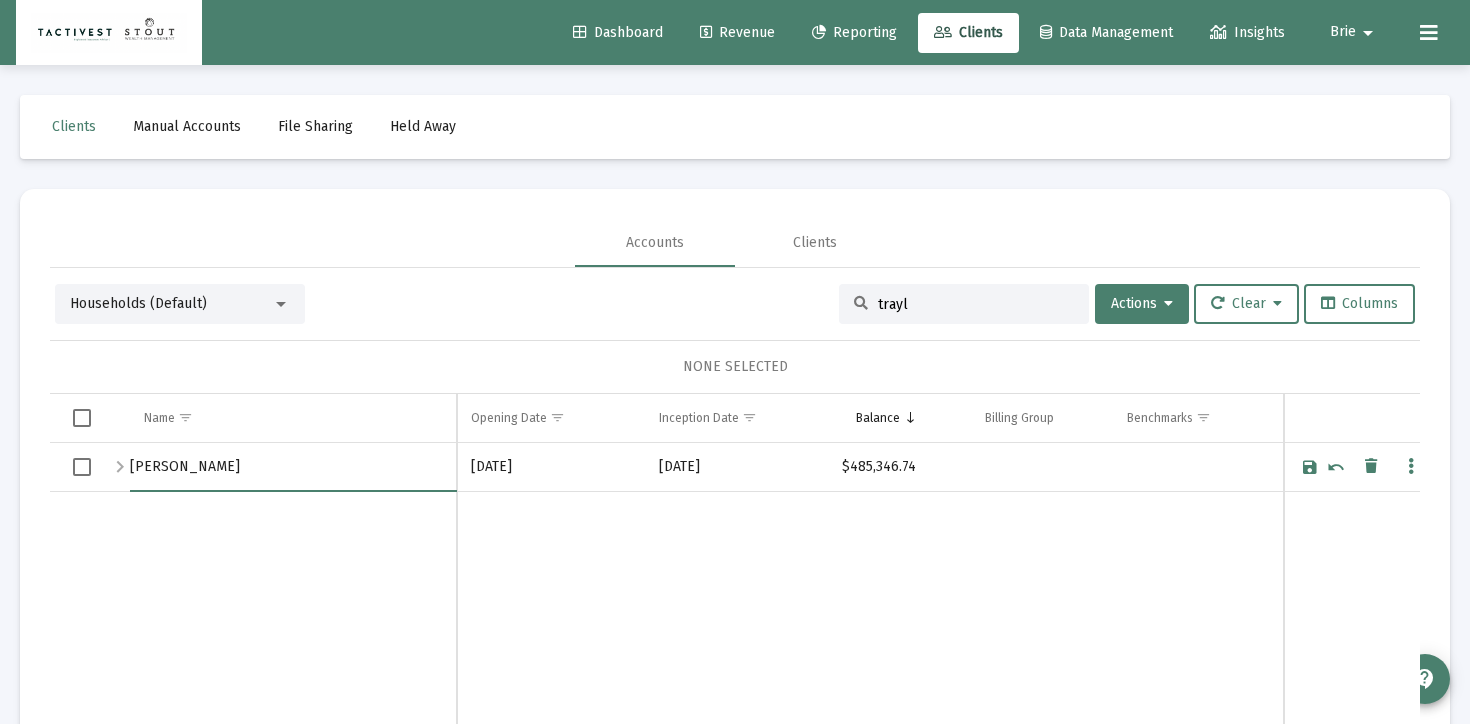 type on "[PERSON_NAME]" 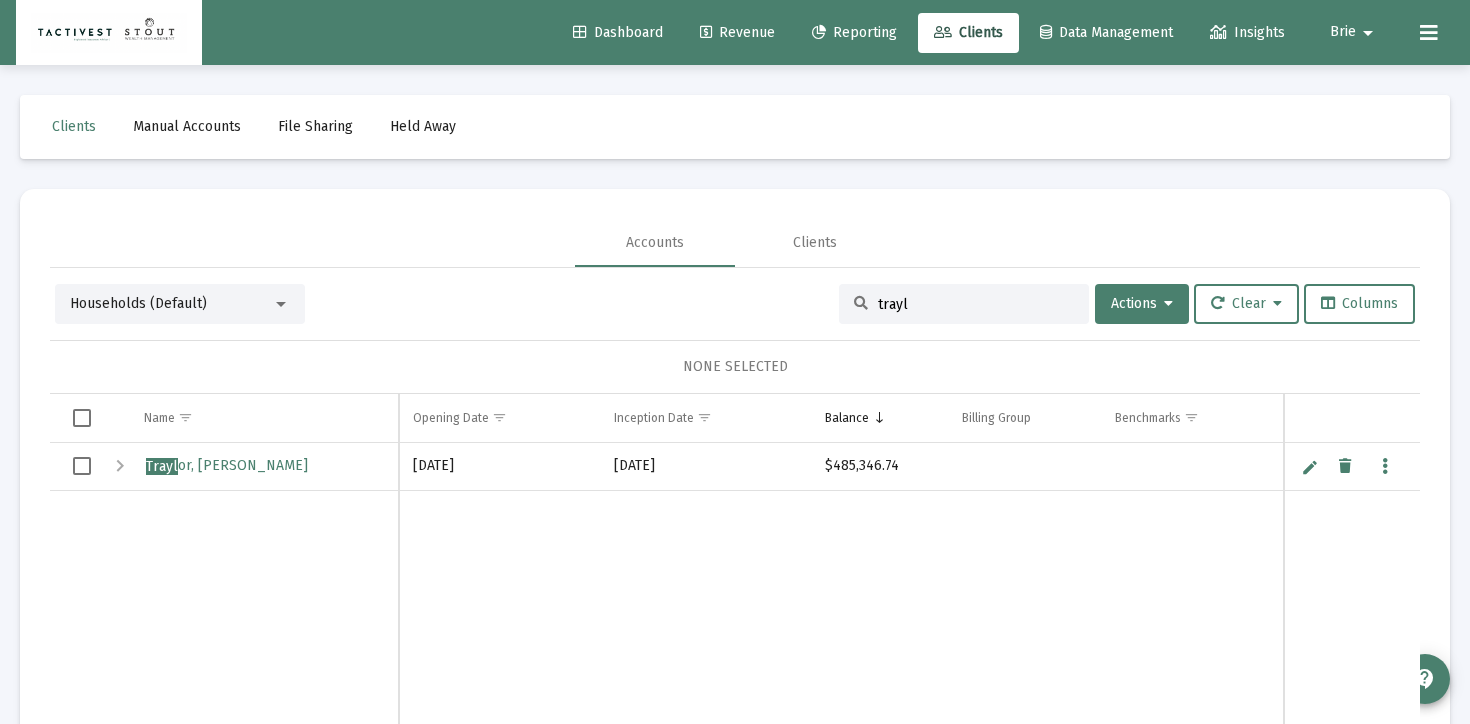 click on "trayl" at bounding box center (976, 304) 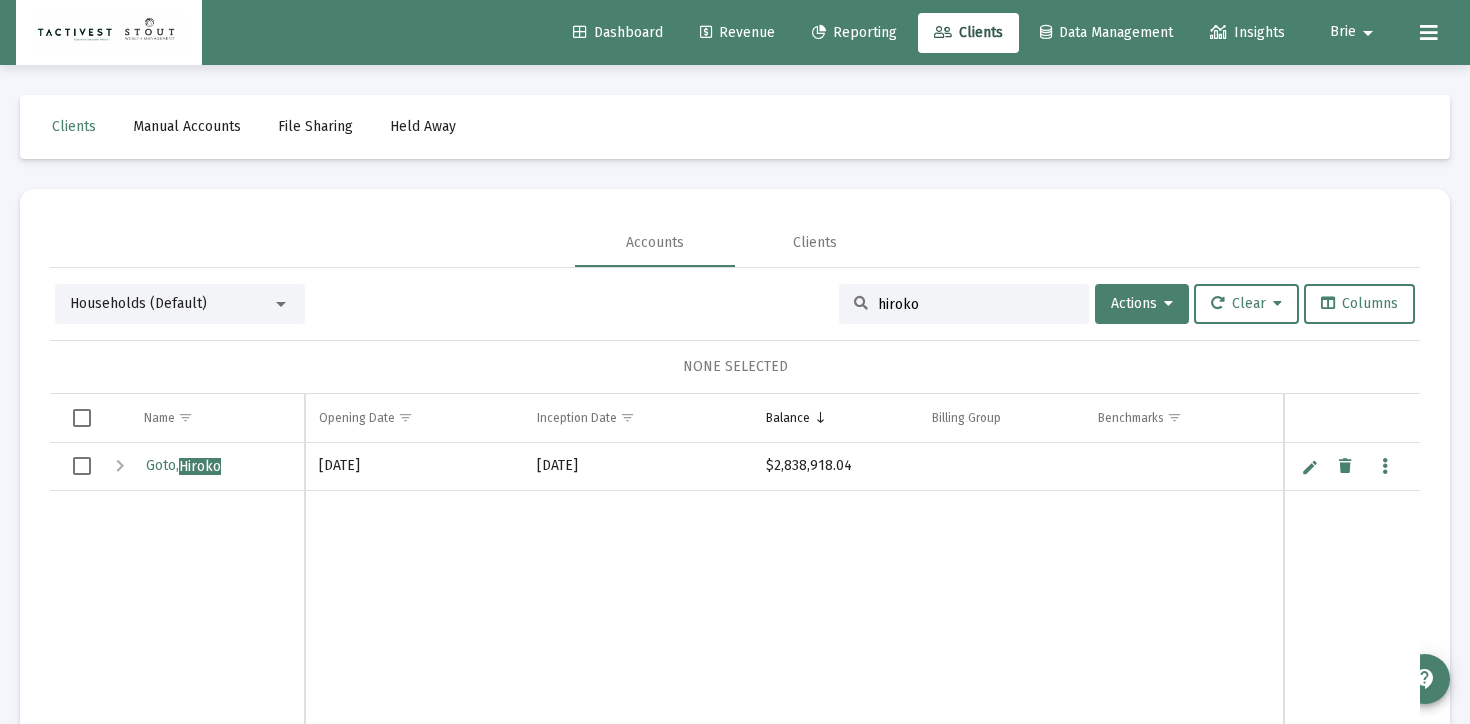click on "hiroko" at bounding box center [964, 304] 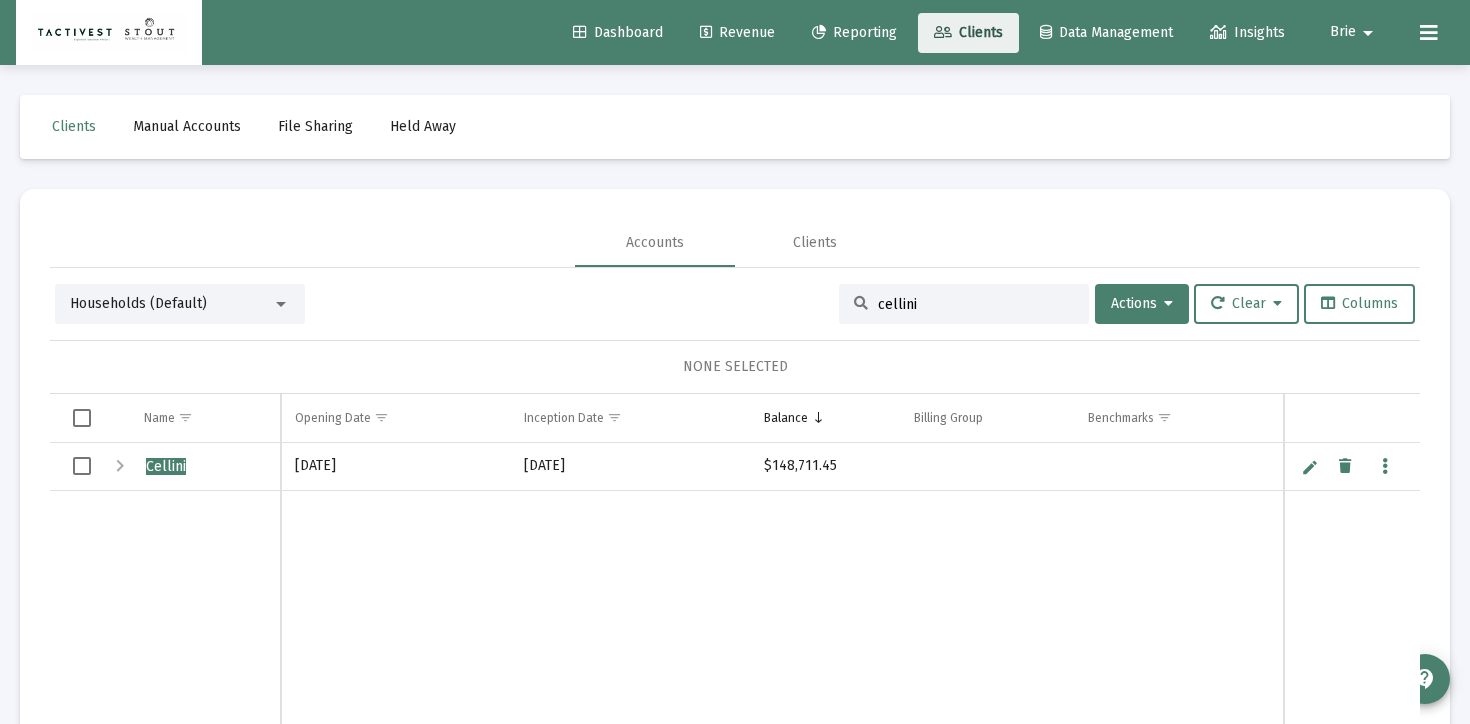 click on "Clients" 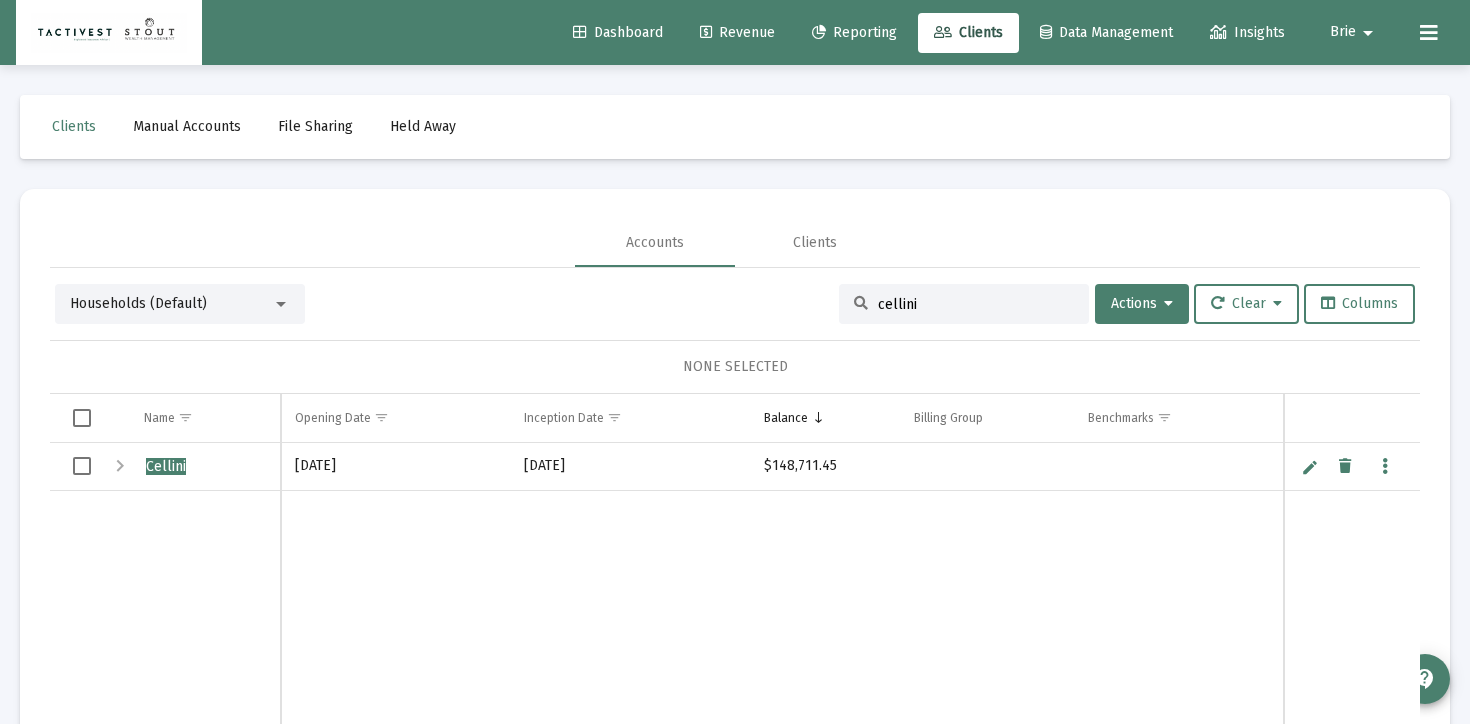 click on "Households (Default)" at bounding box center (171, 304) 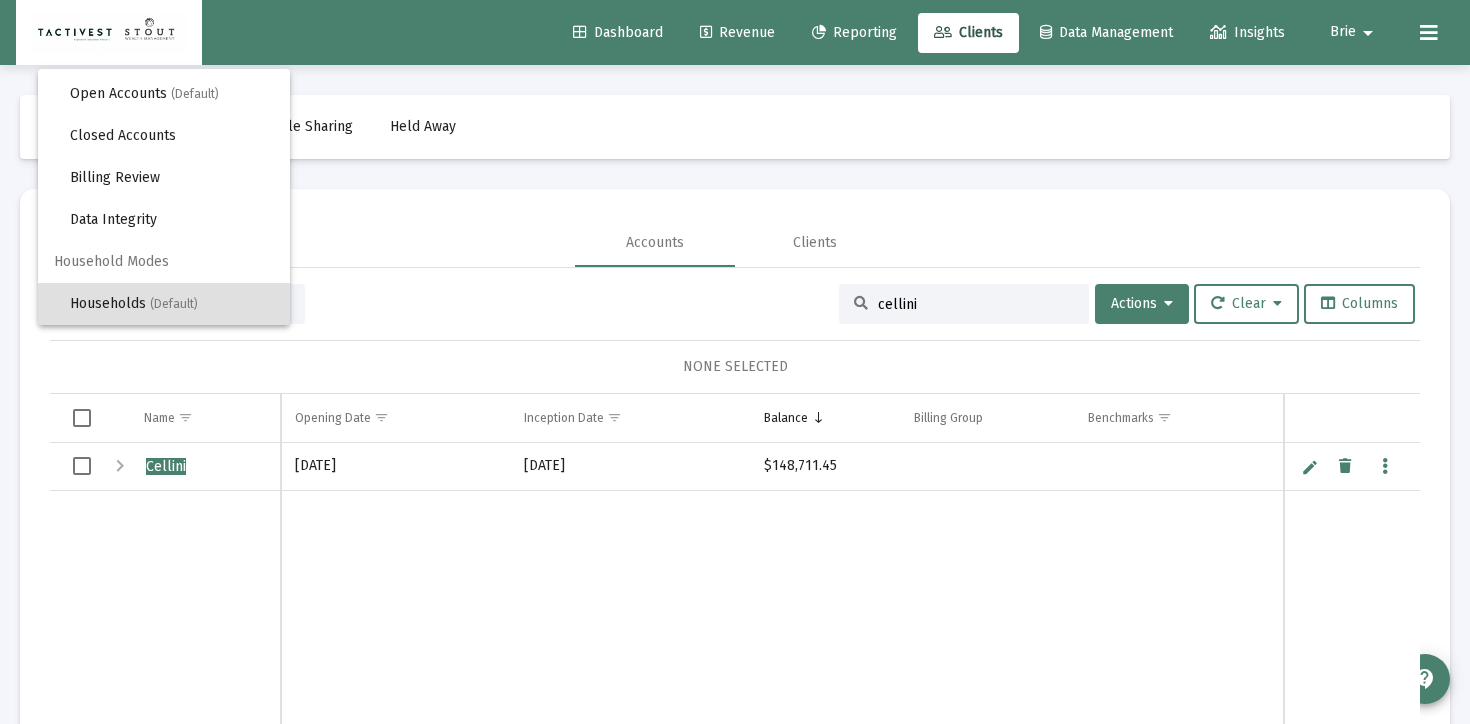 scroll, scrollTop: 0, scrollLeft: 0, axis: both 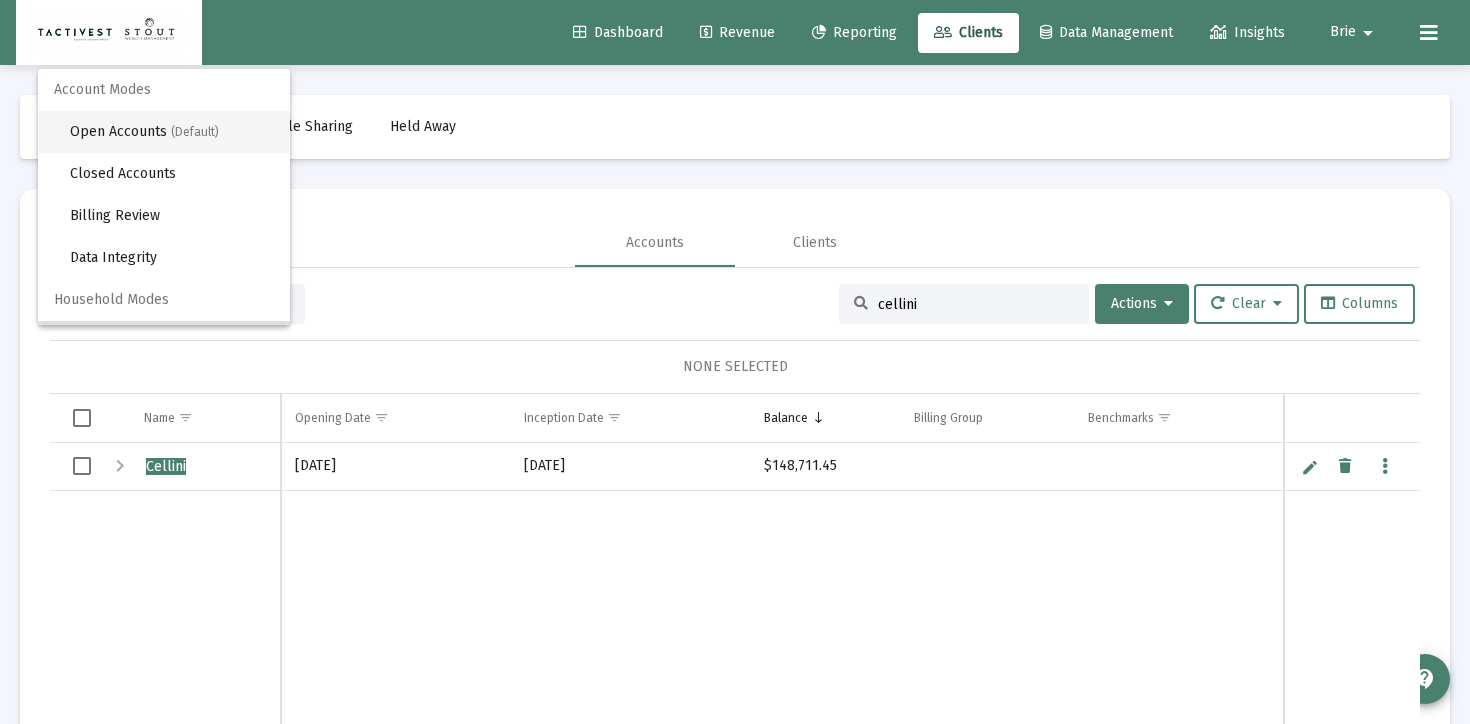 click on "Open Accounts  (Default)" at bounding box center [172, 132] 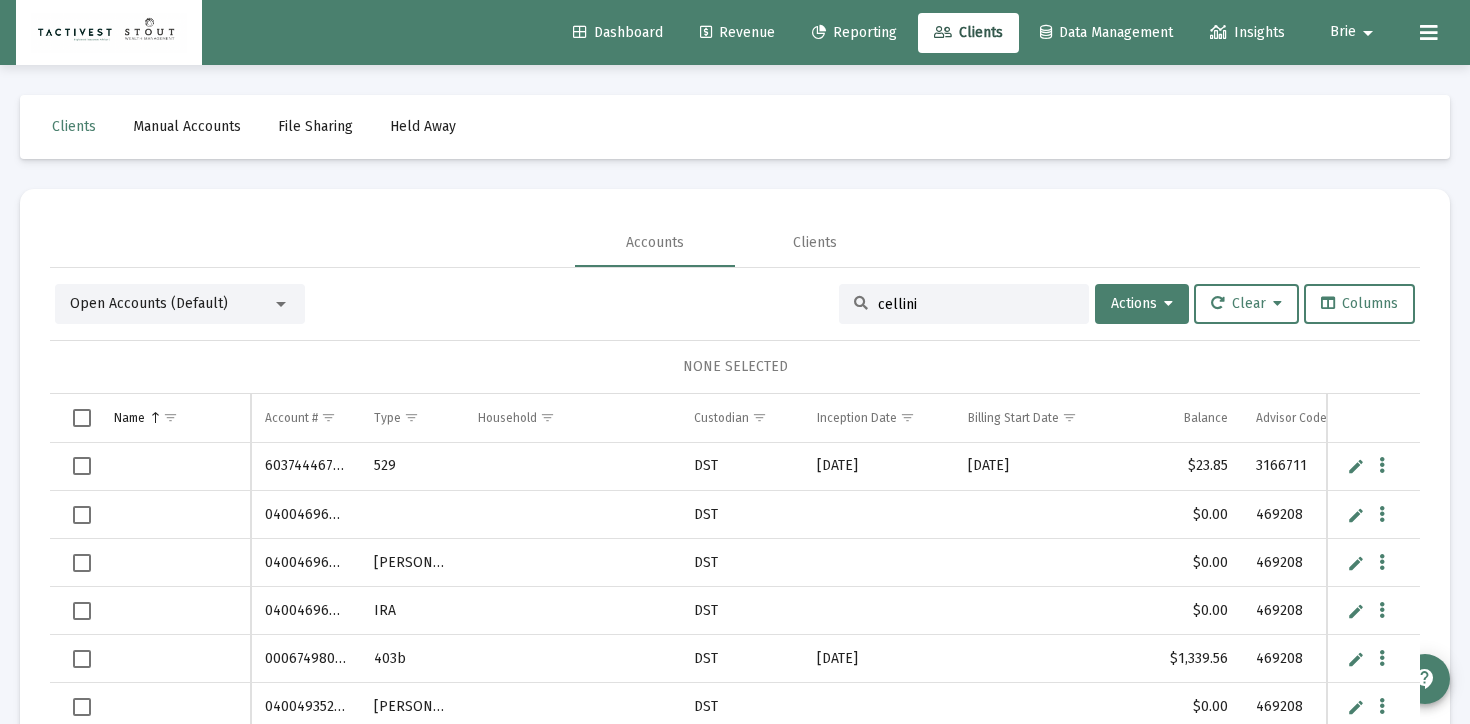 click on "cellini" at bounding box center (964, 304) 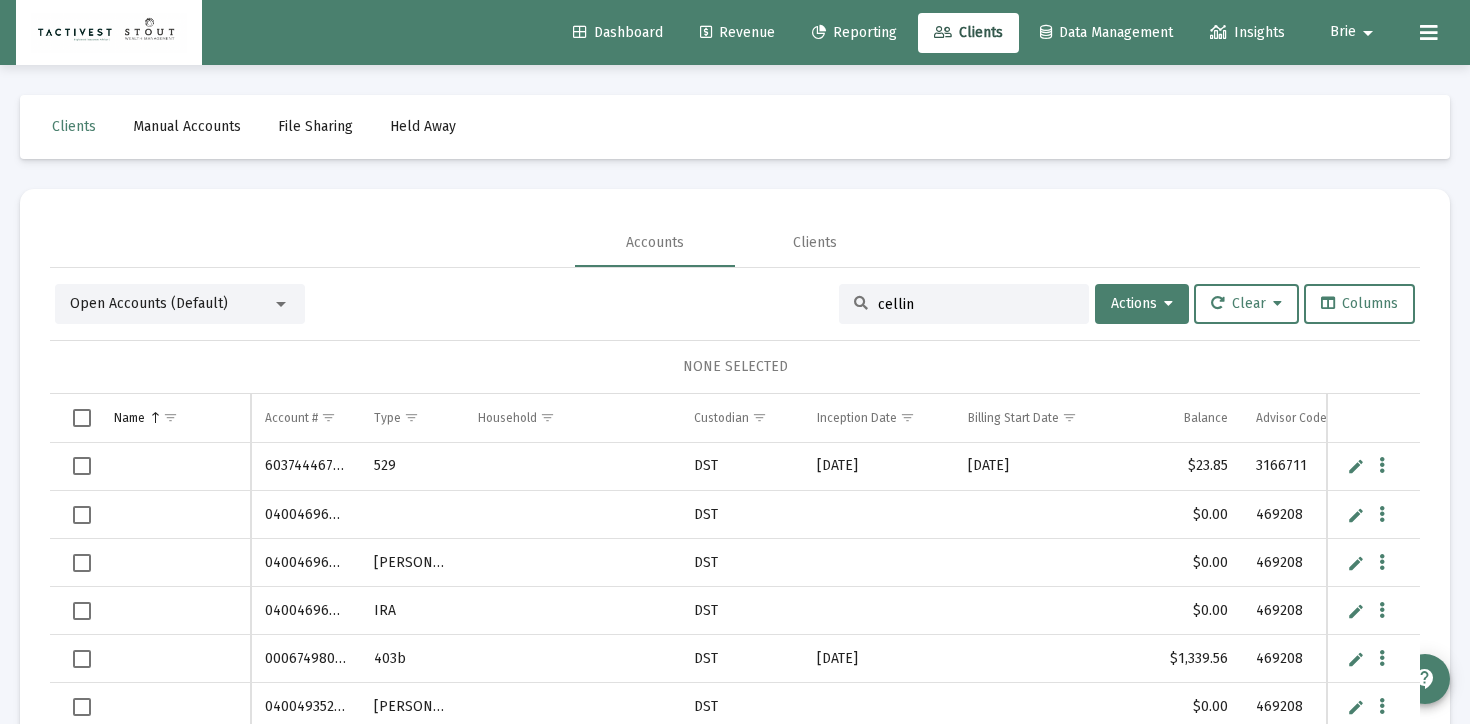 type on "cellini" 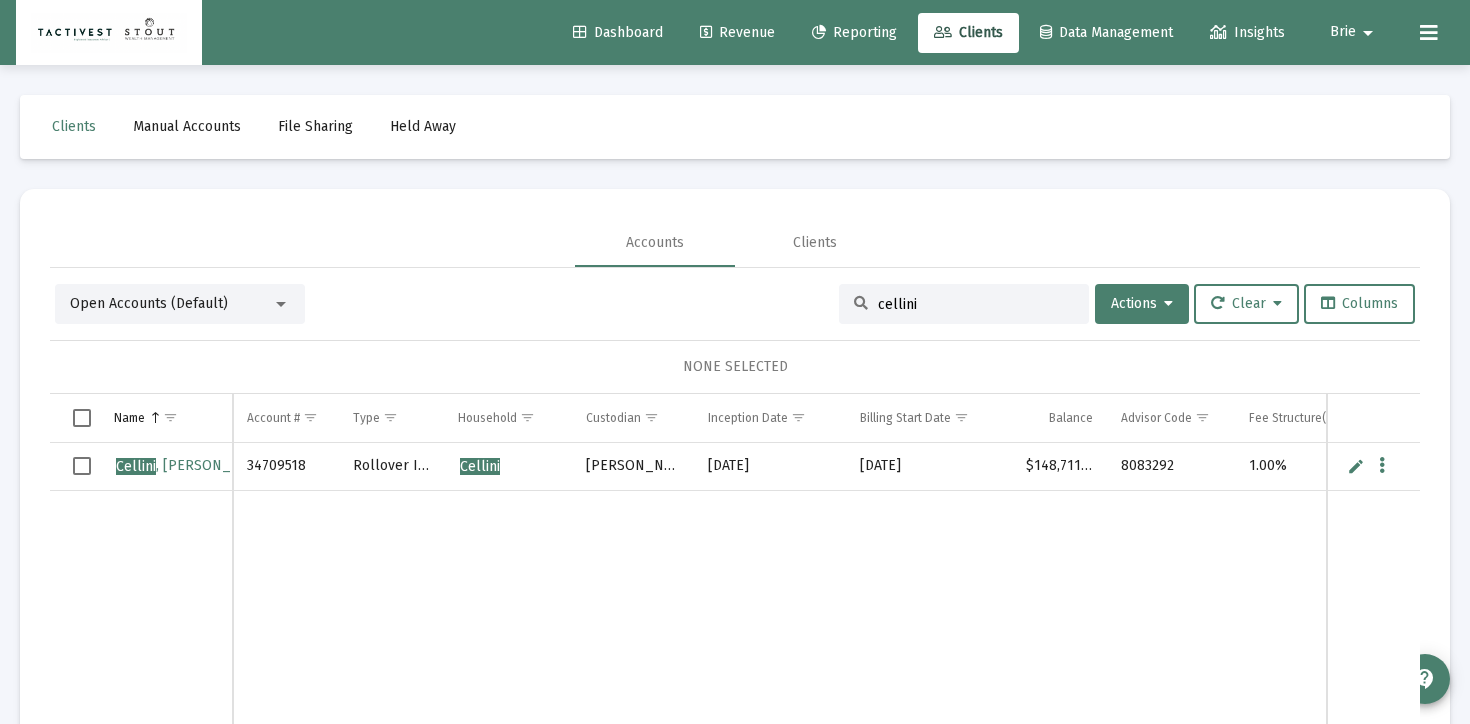 click on "cellini" at bounding box center [964, 304] 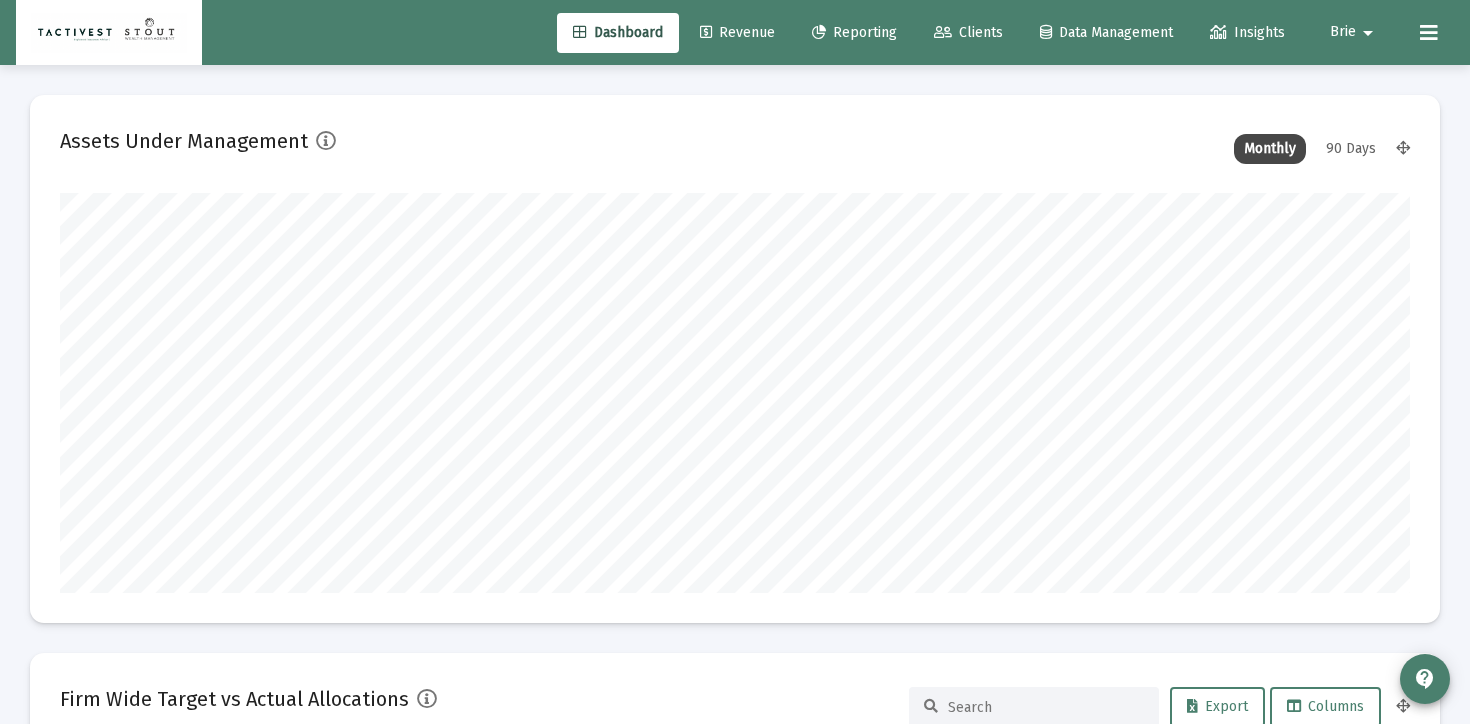 scroll, scrollTop: 999600, scrollLeft: 998650, axis: both 